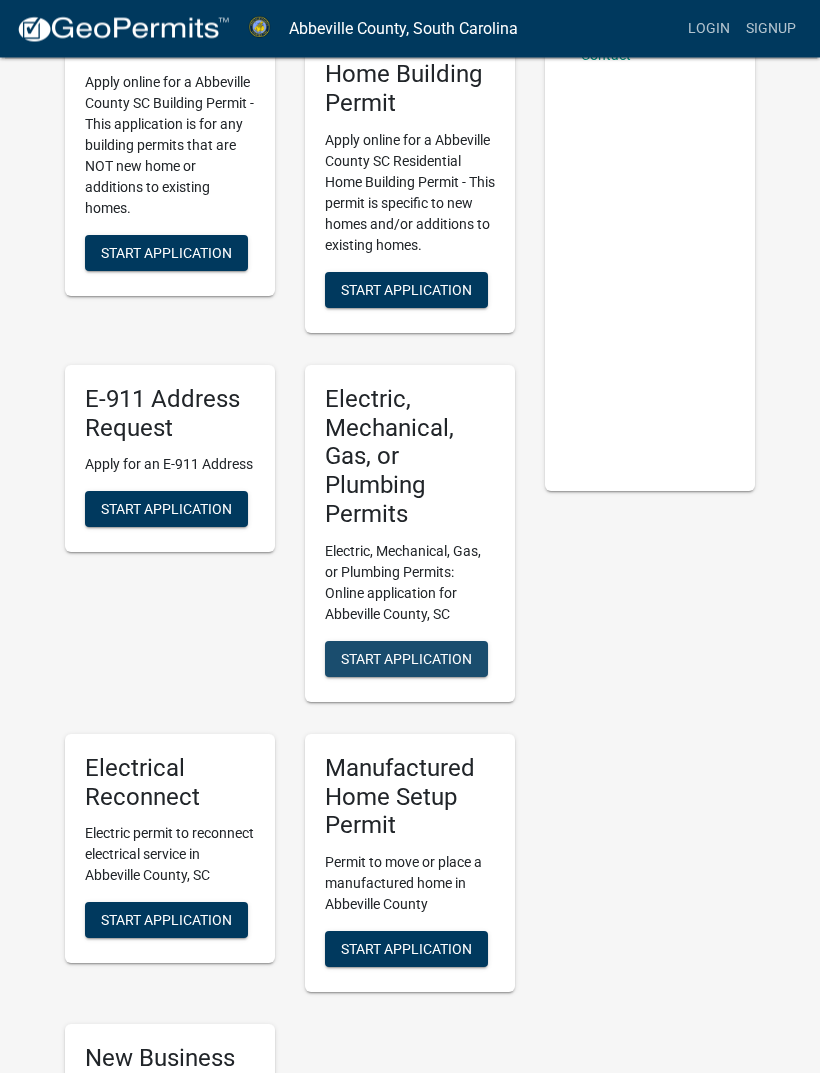 scroll, scrollTop: 243, scrollLeft: 0, axis: vertical 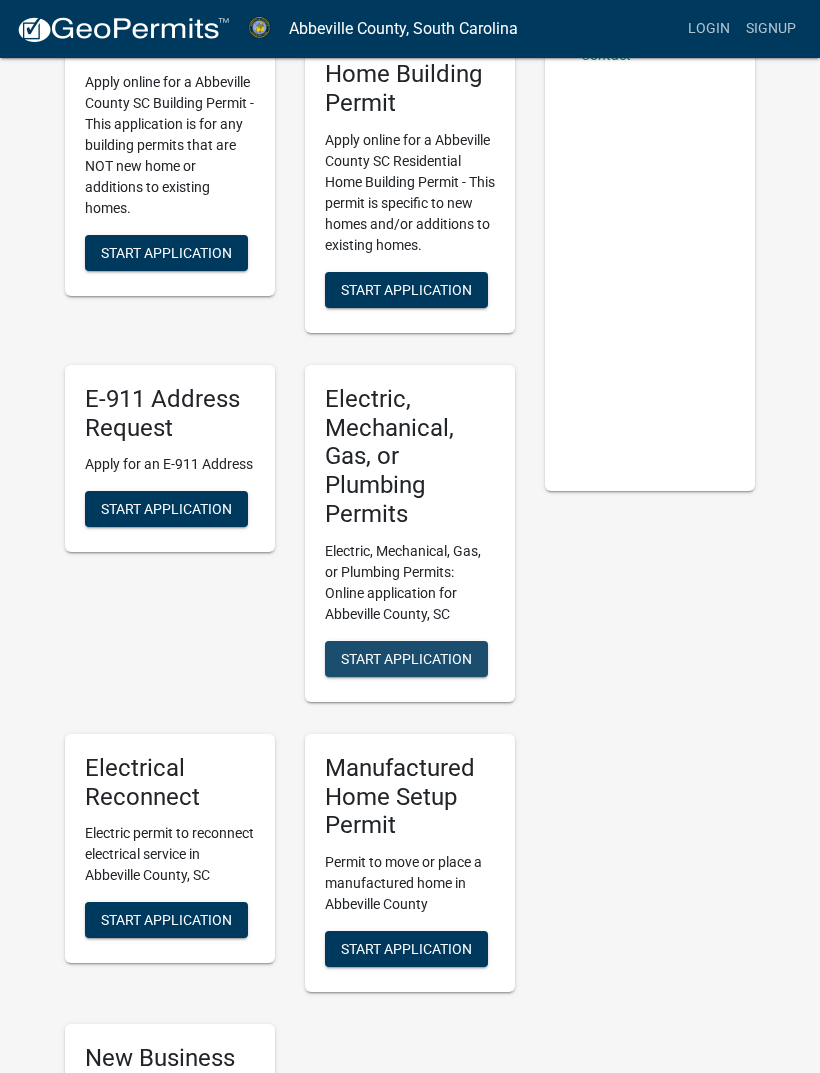 click on "Start Application" at bounding box center (406, 658) 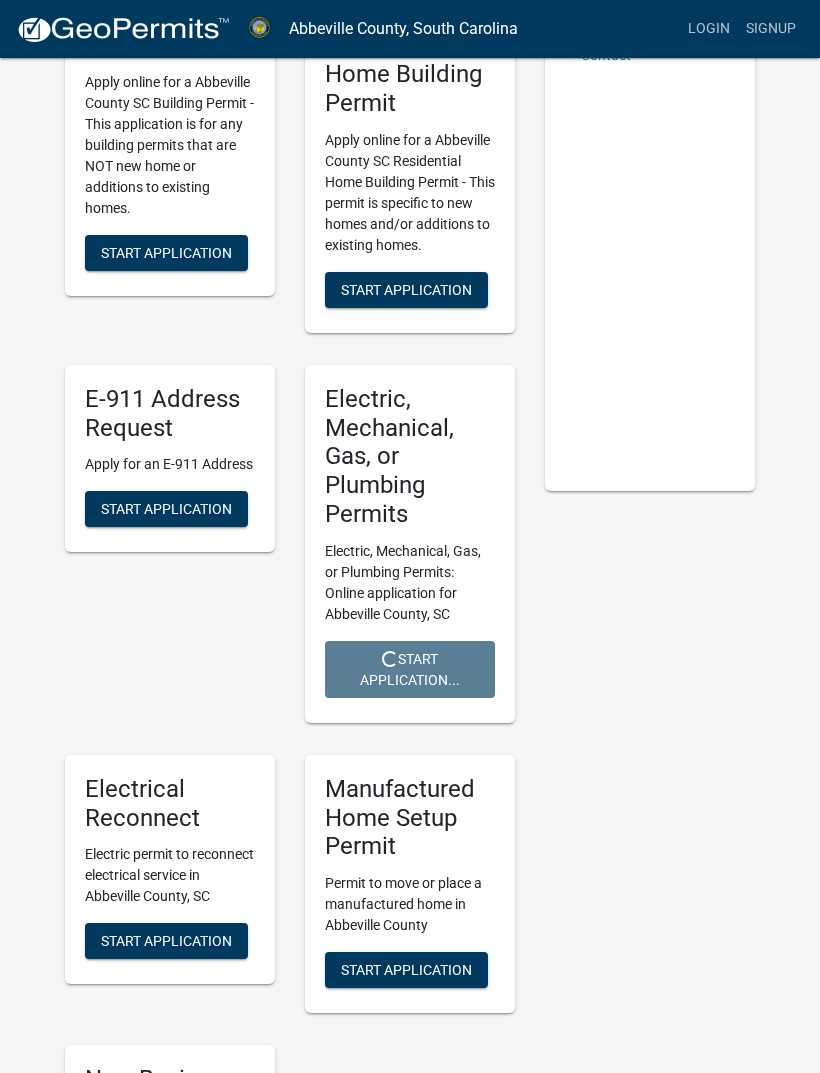 scroll, scrollTop: 0, scrollLeft: 0, axis: both 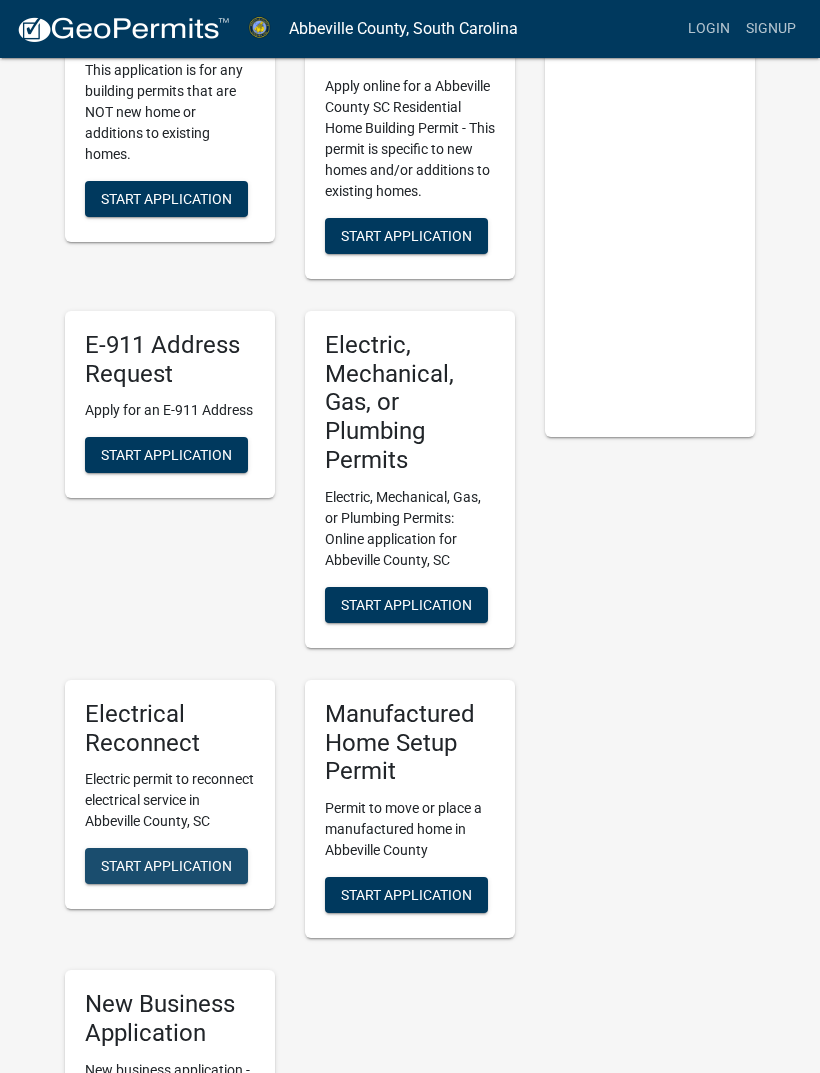 click on "Start Application" at bounding box center [166, 866] 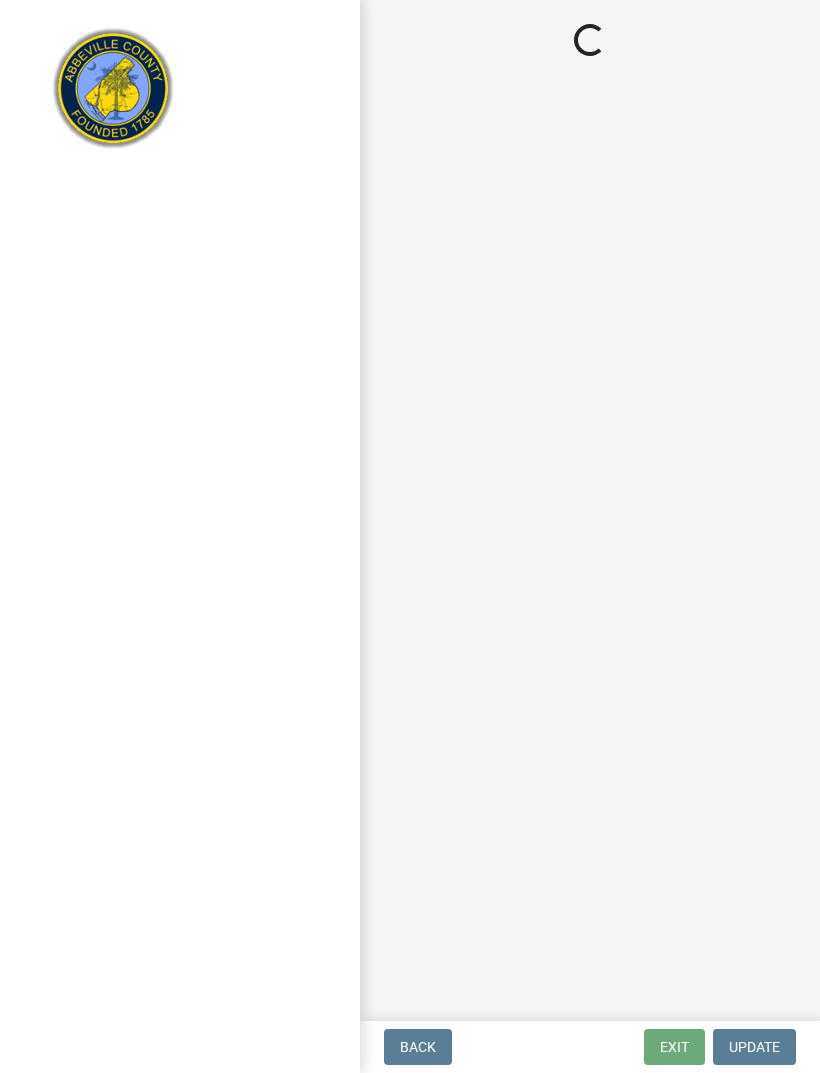 scroll, scrollTop: 0, scrollLeft: 0, axis: both 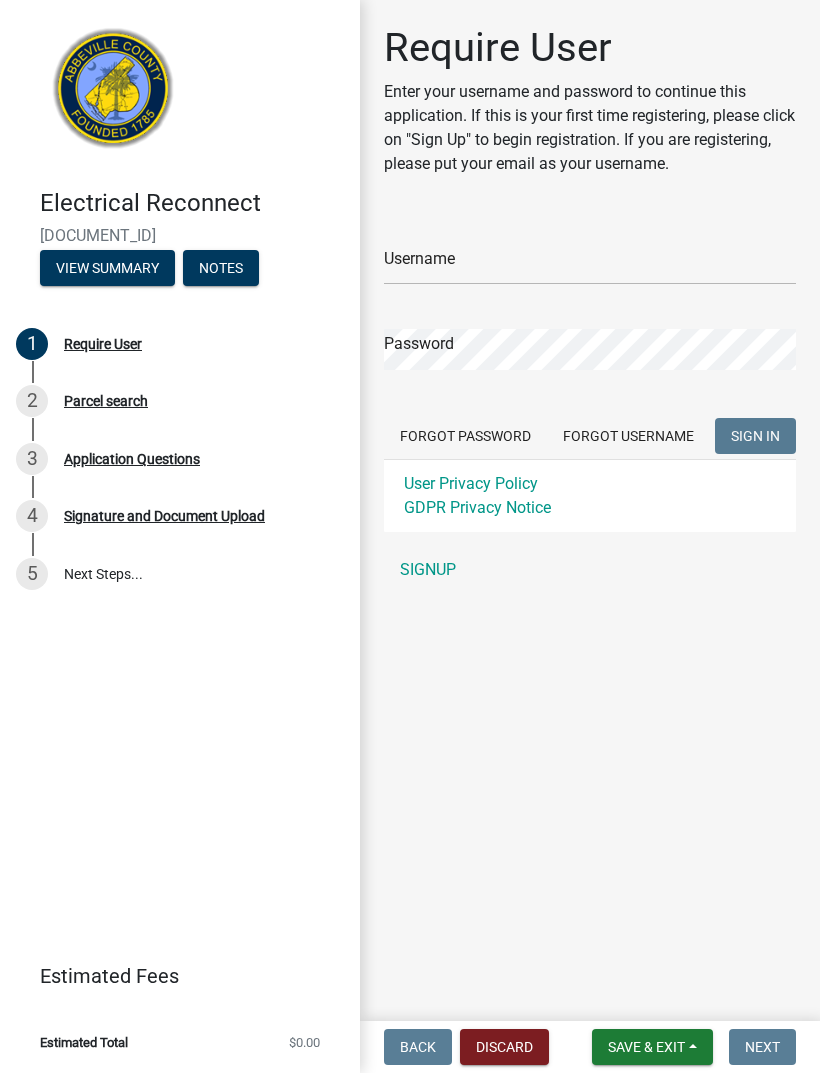 click on "SIGNUP" 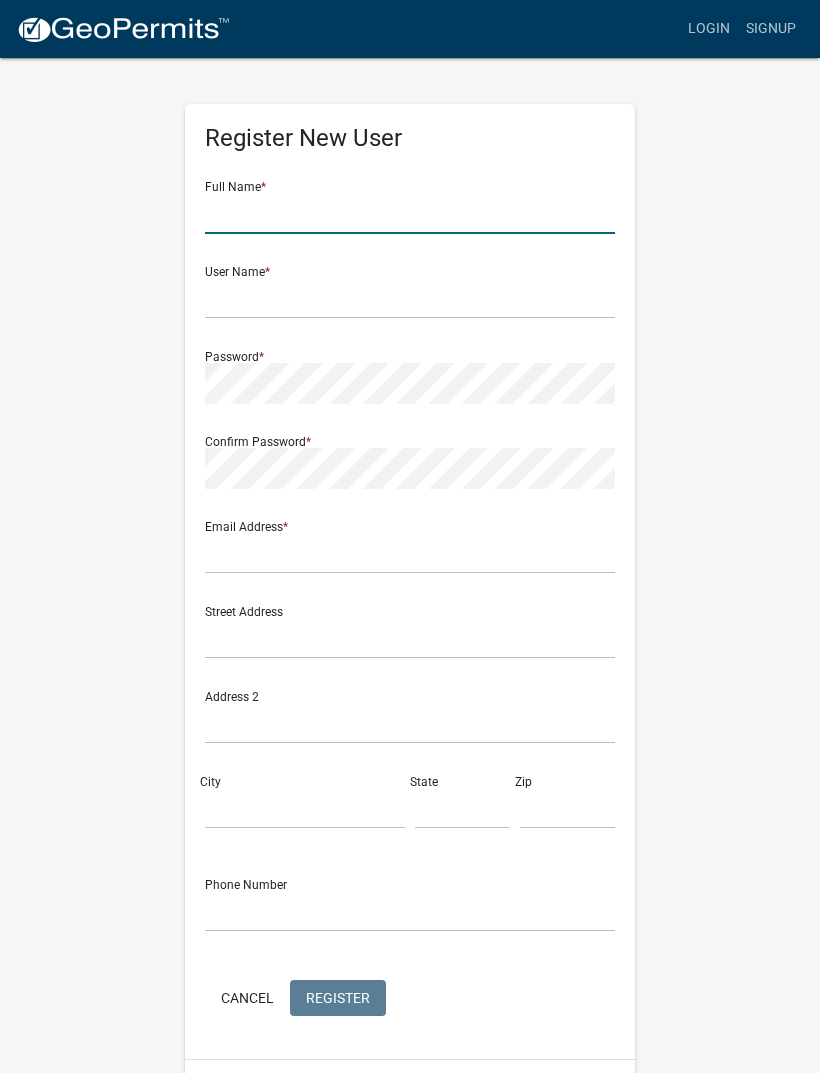 click 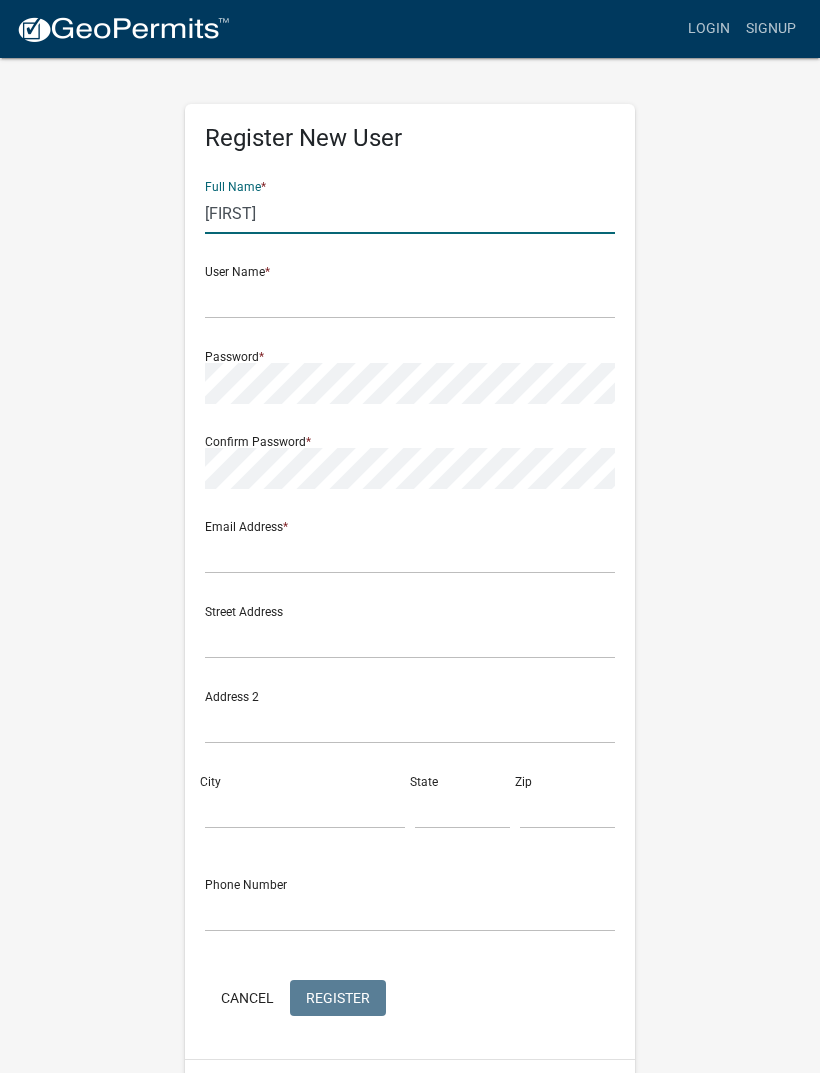 type on "[FIRST]" 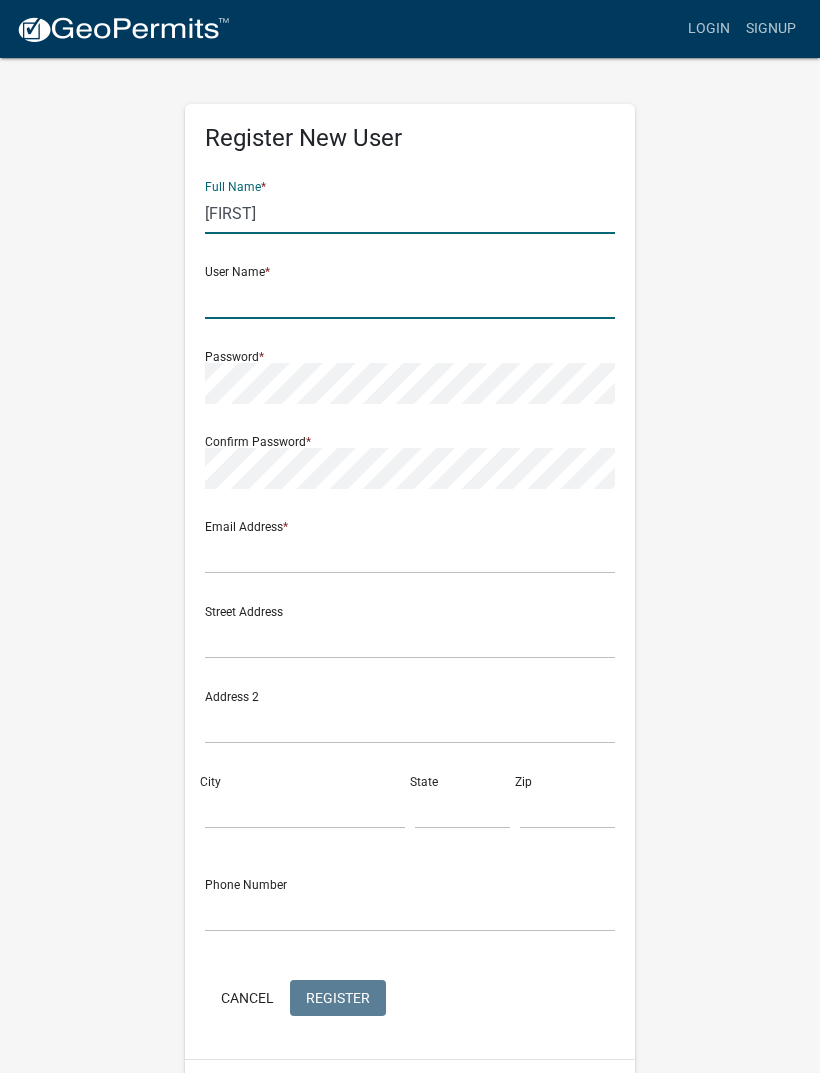click 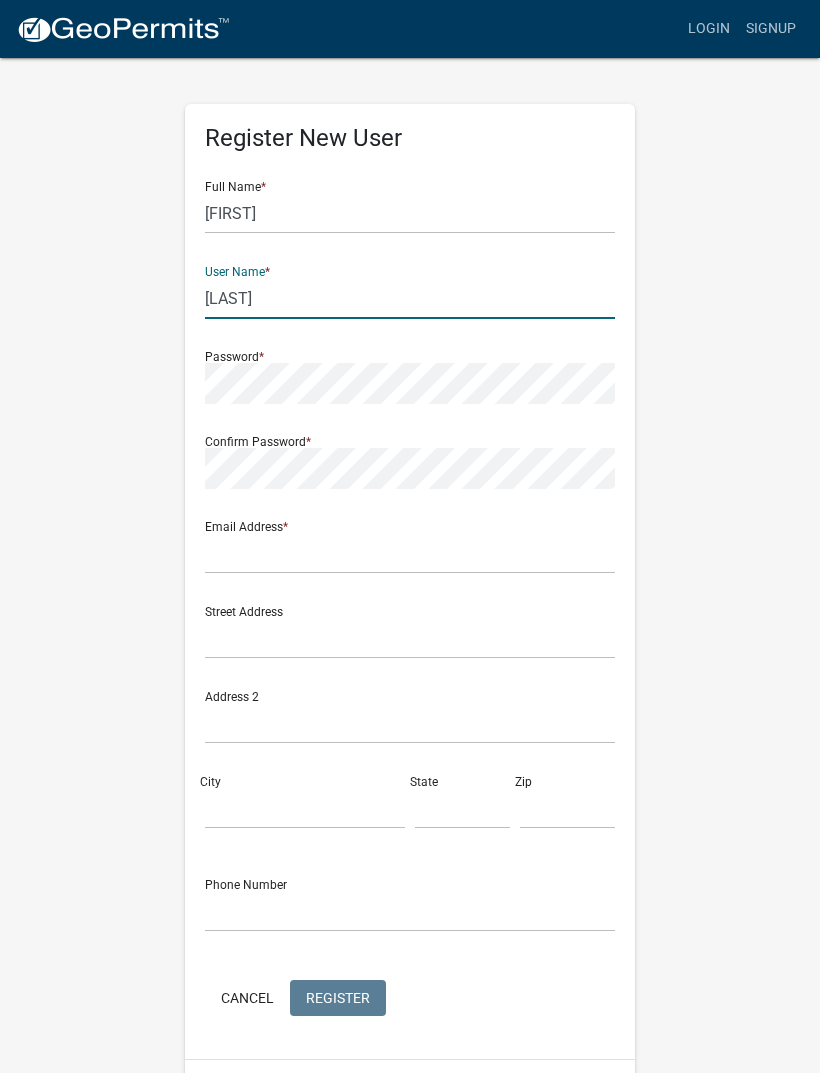 type on "[LAST]" 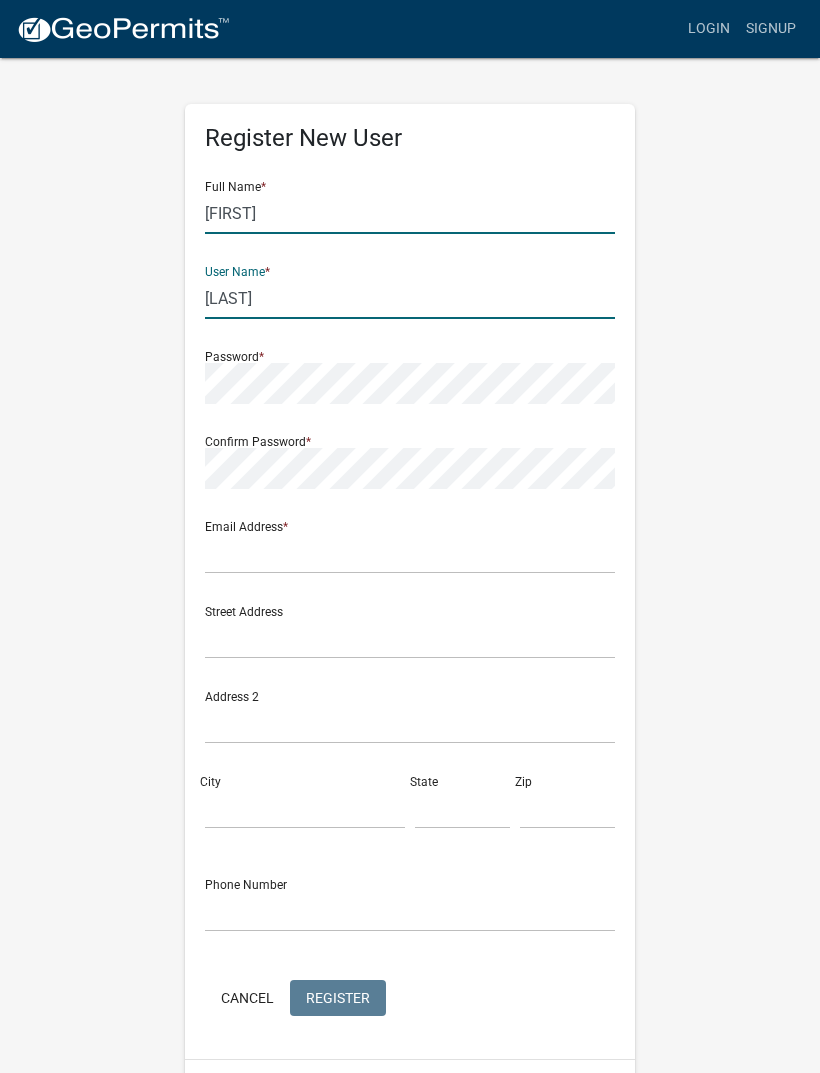 click on "[FIRST]" 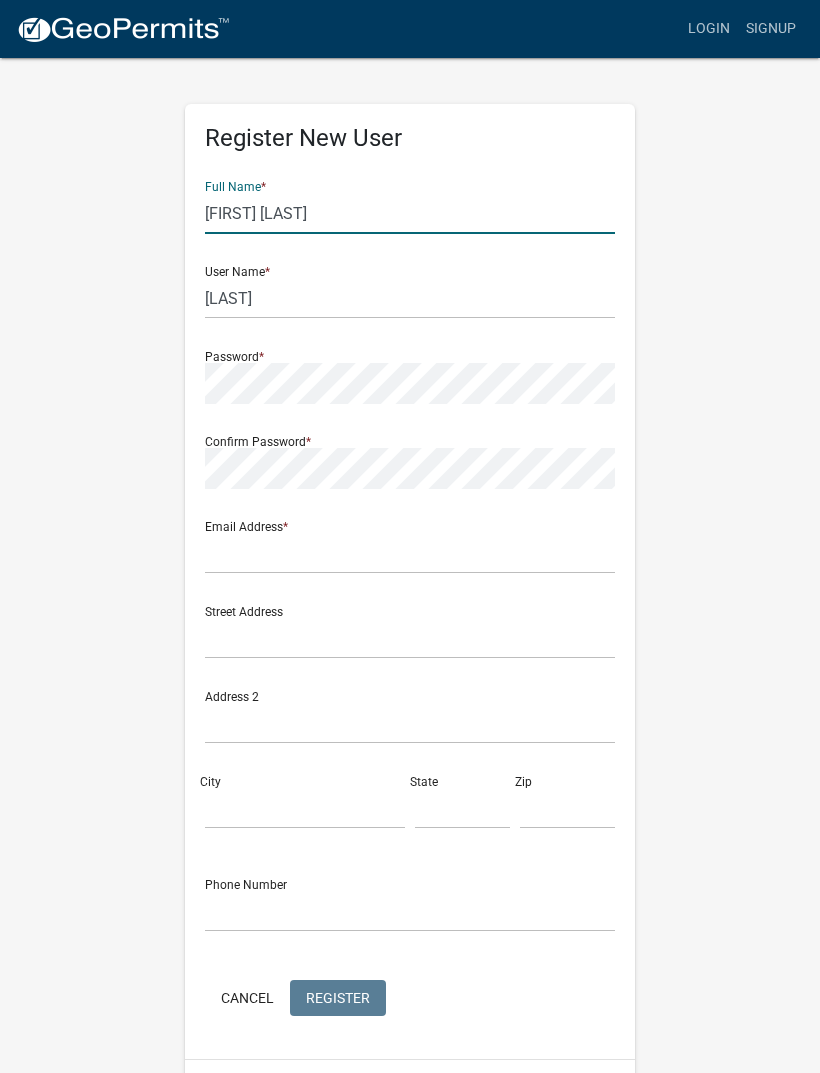 type on "[FIRST] [LAST]" 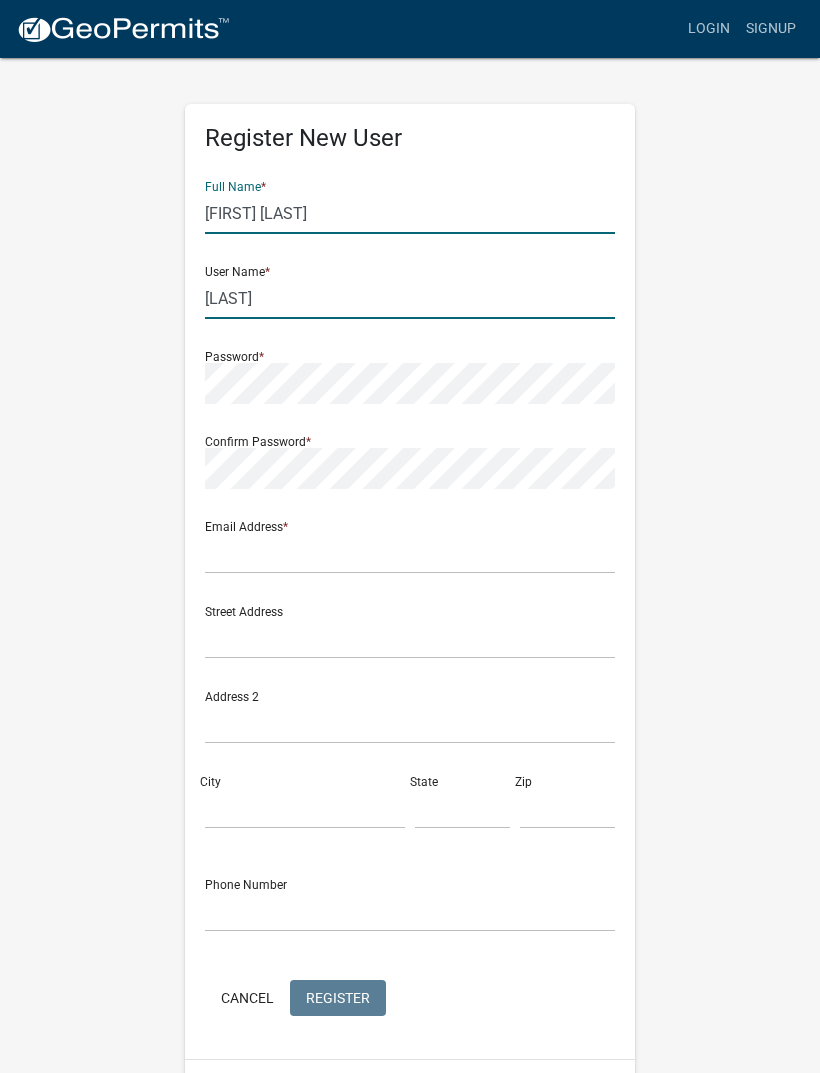 click on "[LAST]" 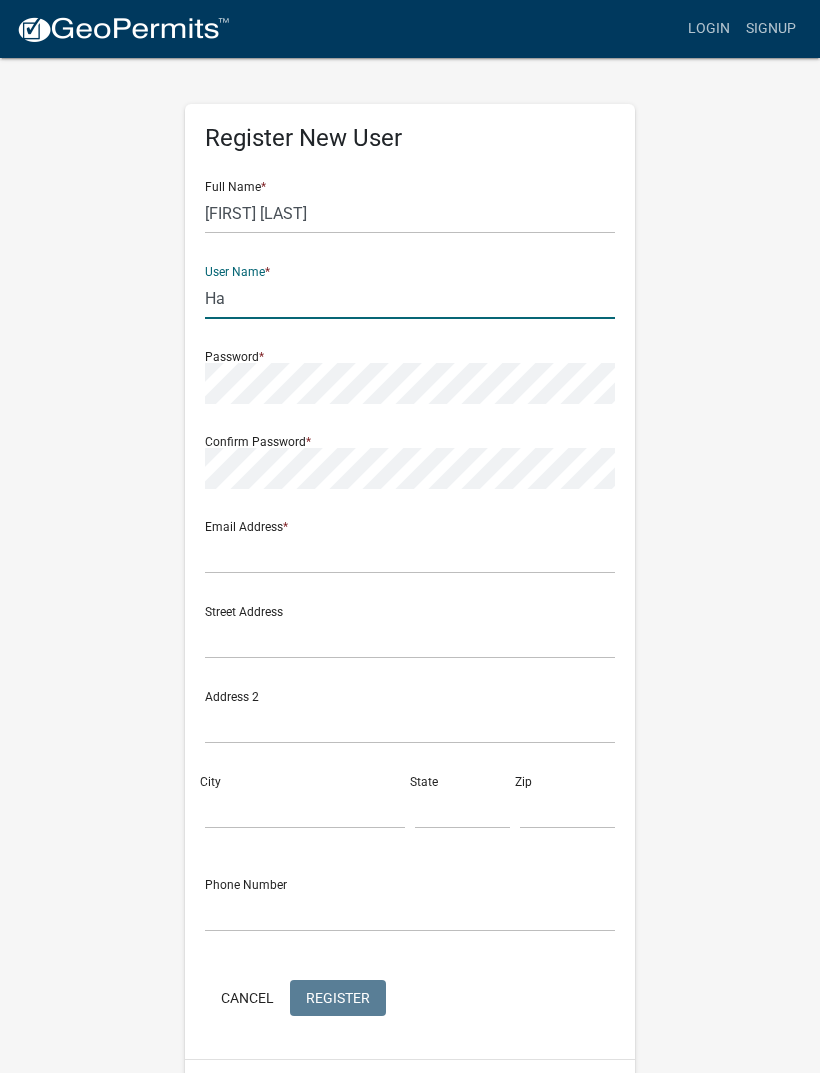 type on "H" 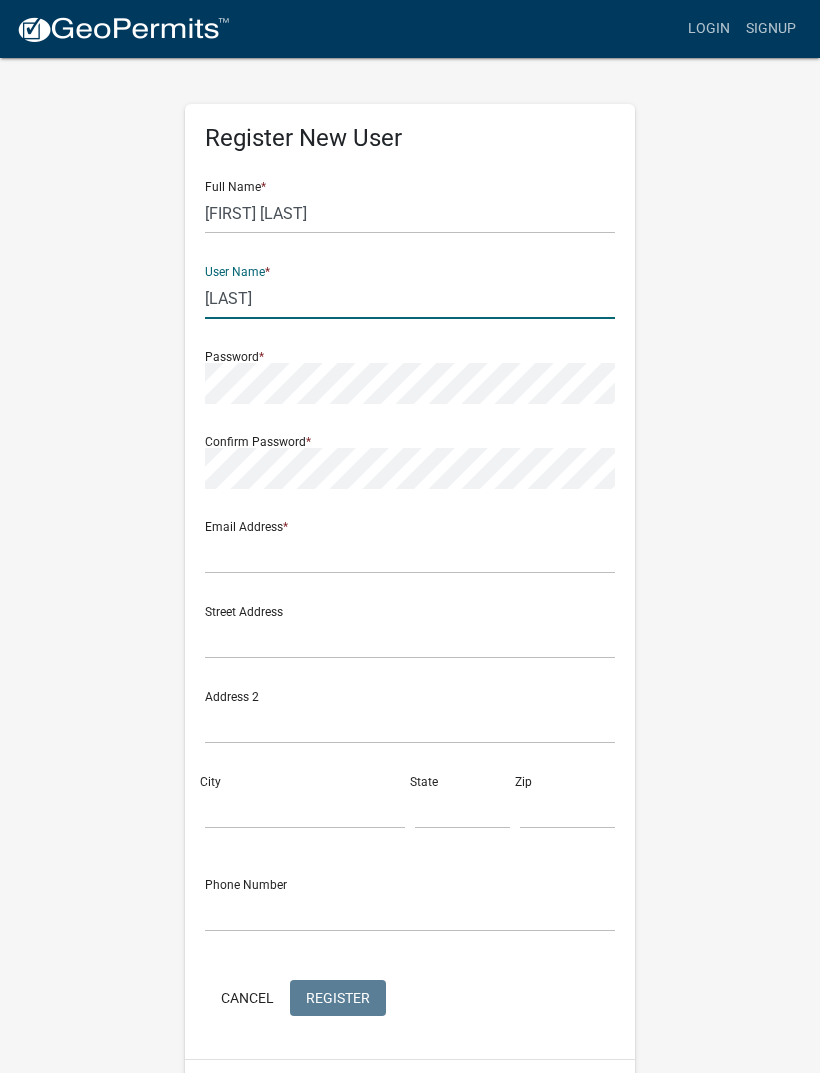 type on "[LAST]" 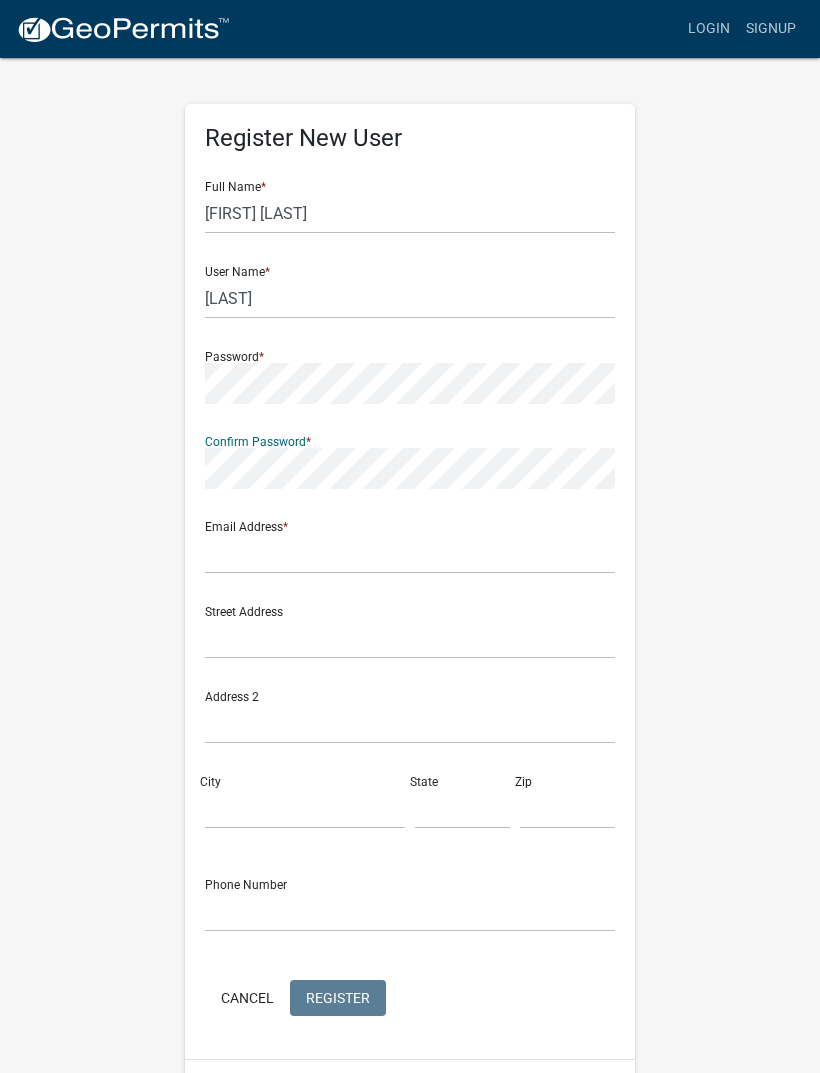 click on "Cancel" 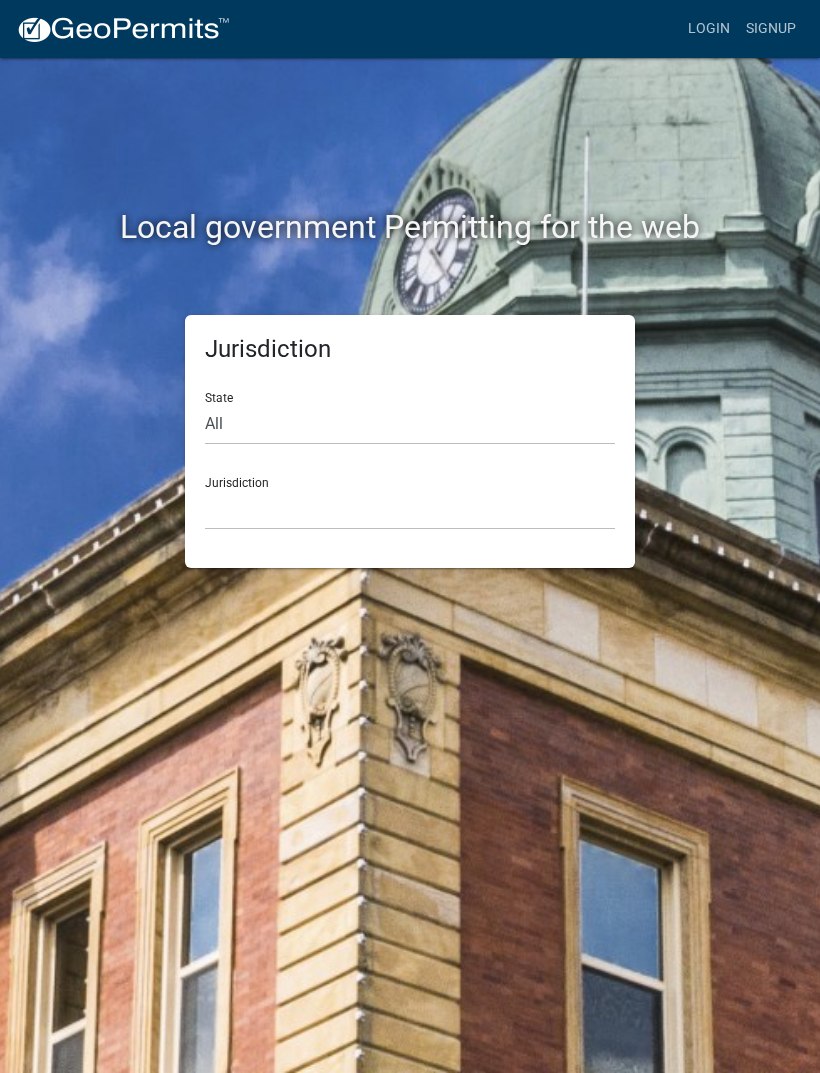 click on "State All Colorado Georgia Indiana Iowa Kansas Minnesota Ohio South Carolina Wisconsin" 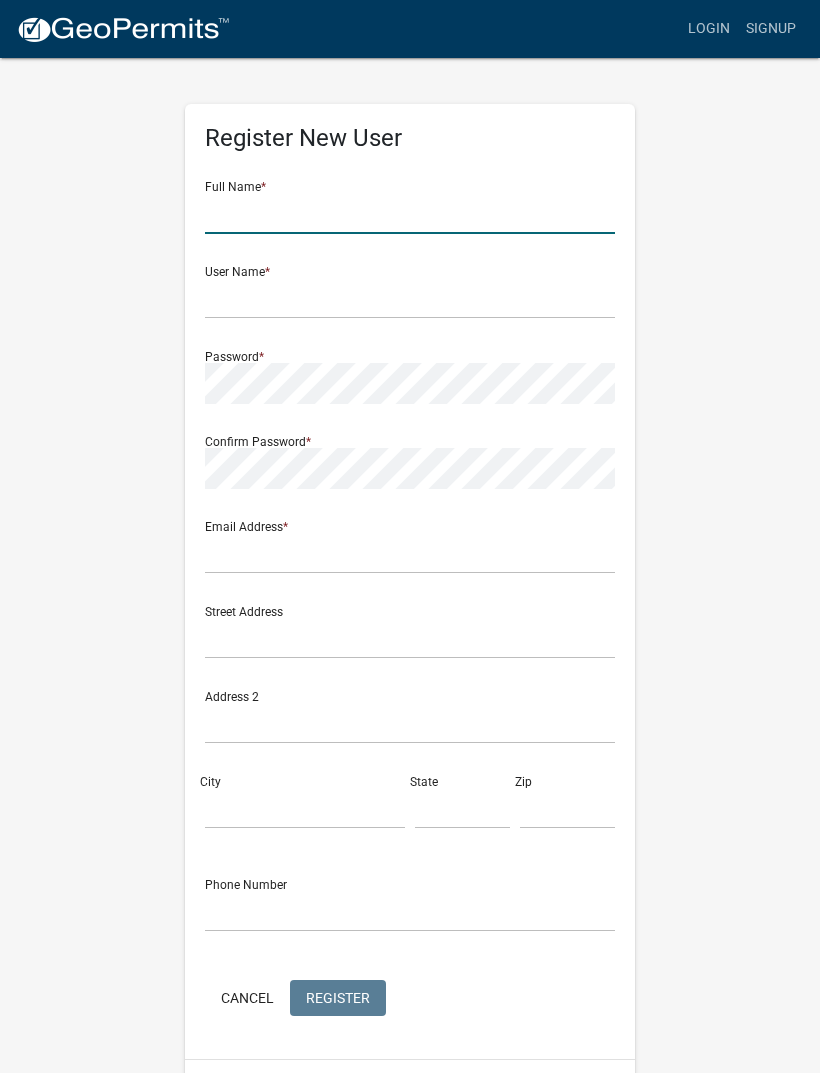 click 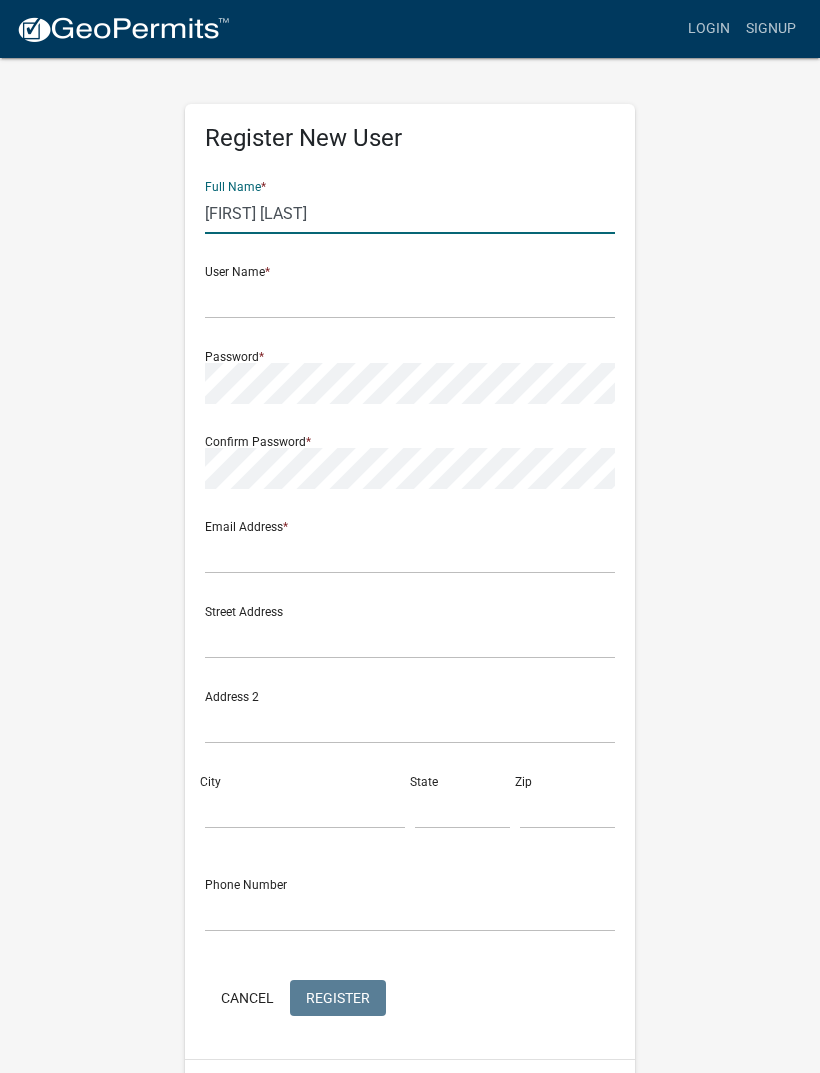 type on "[FIRST] [LAST]" 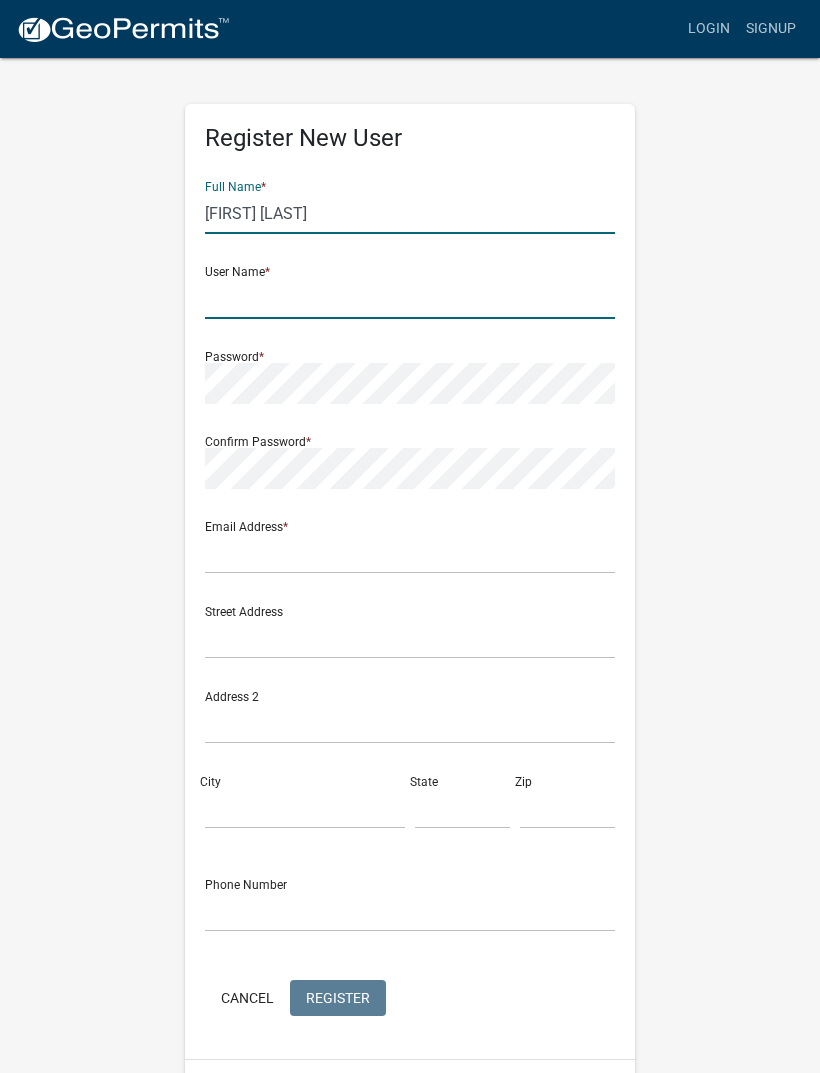 click 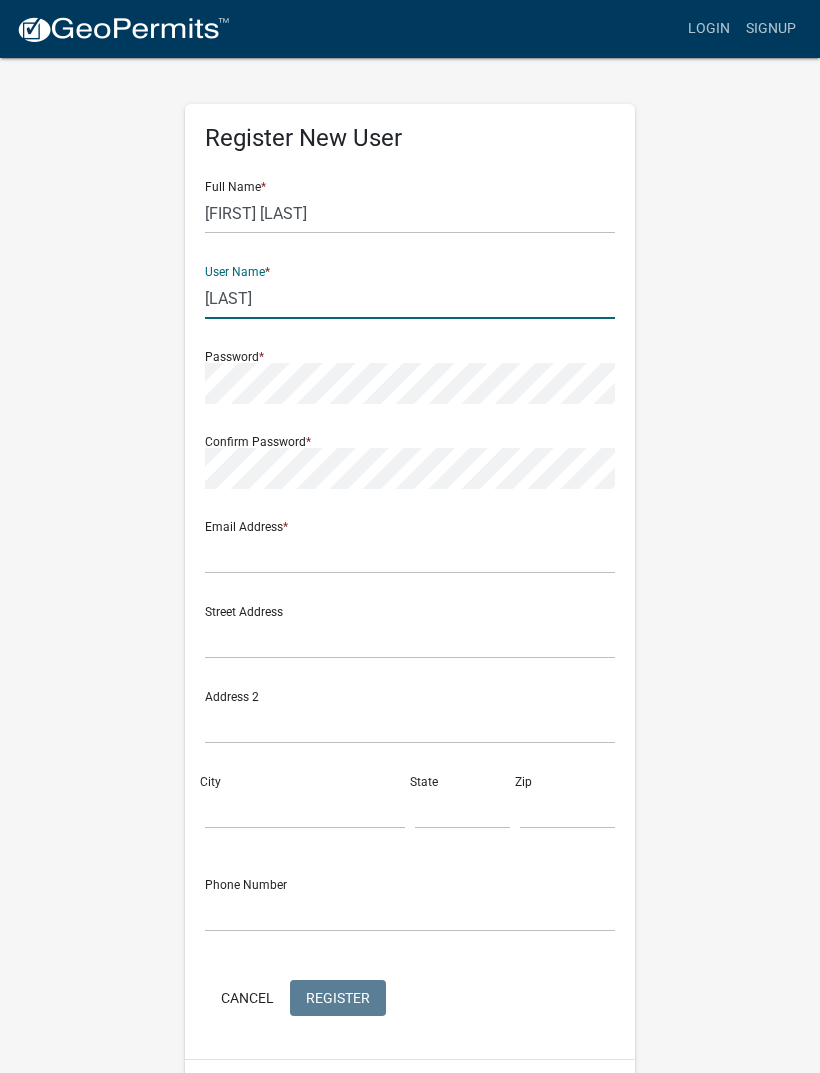 type on "[LAST]" 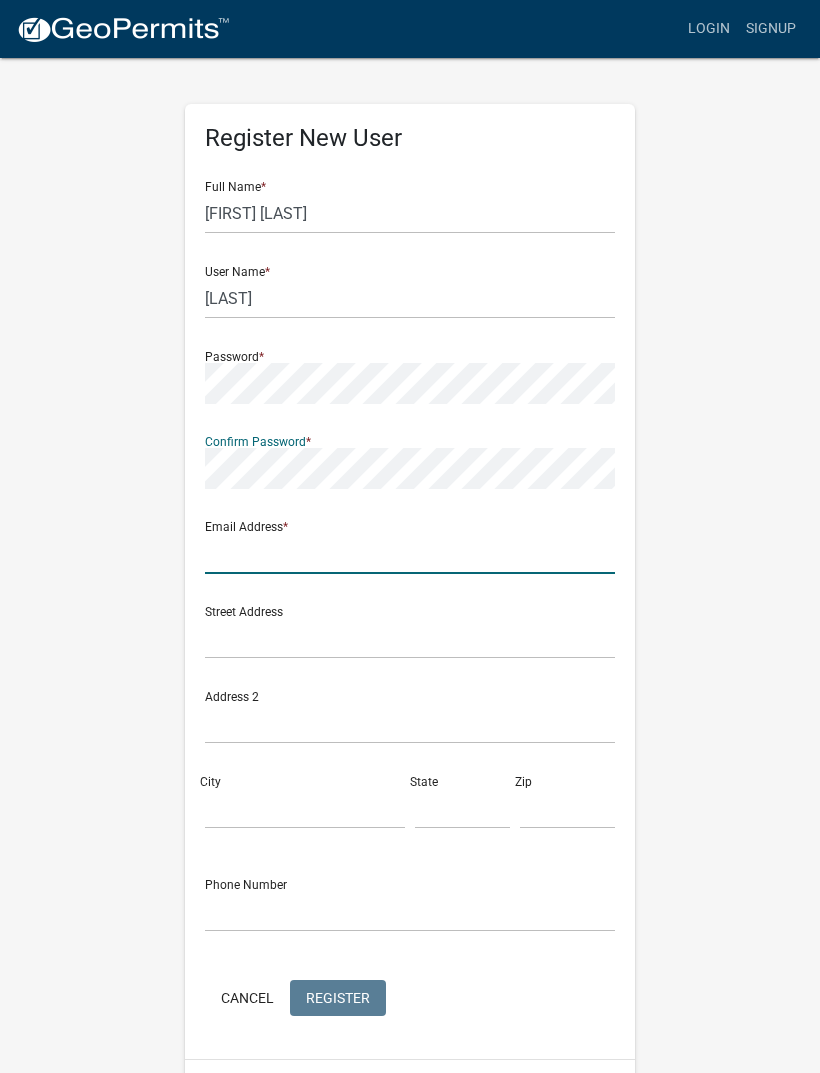 click 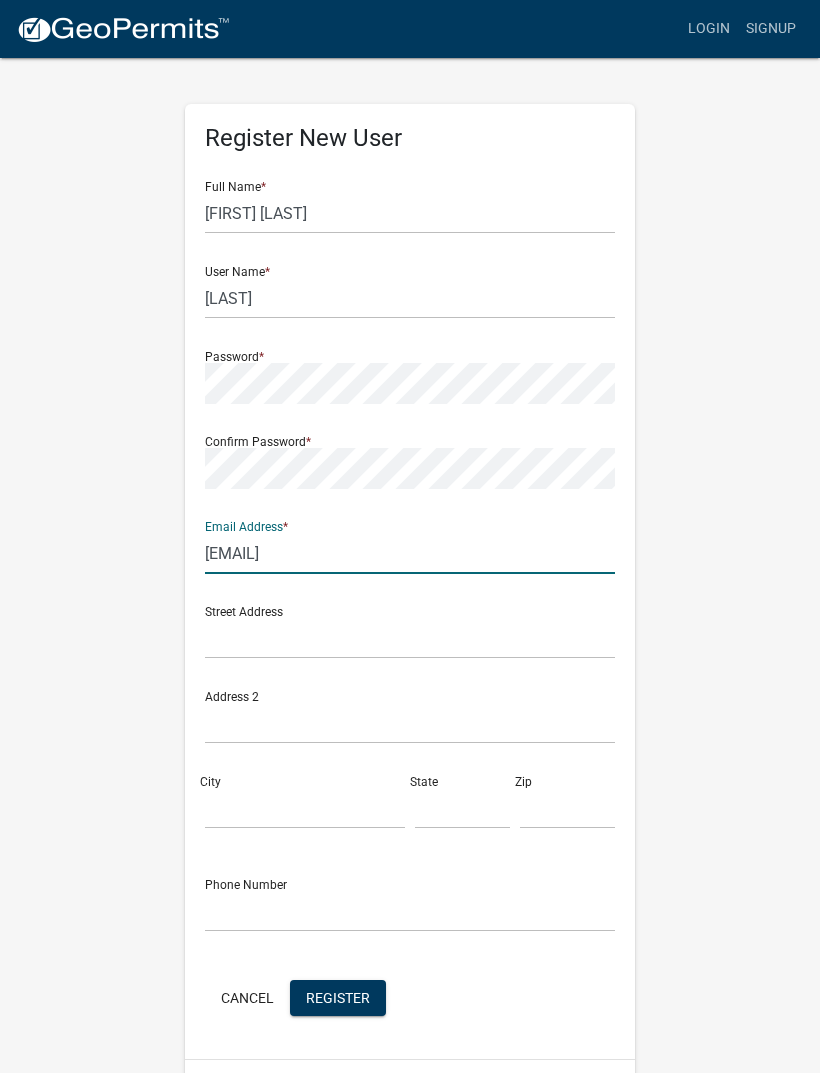 type on "[EMAIL]" 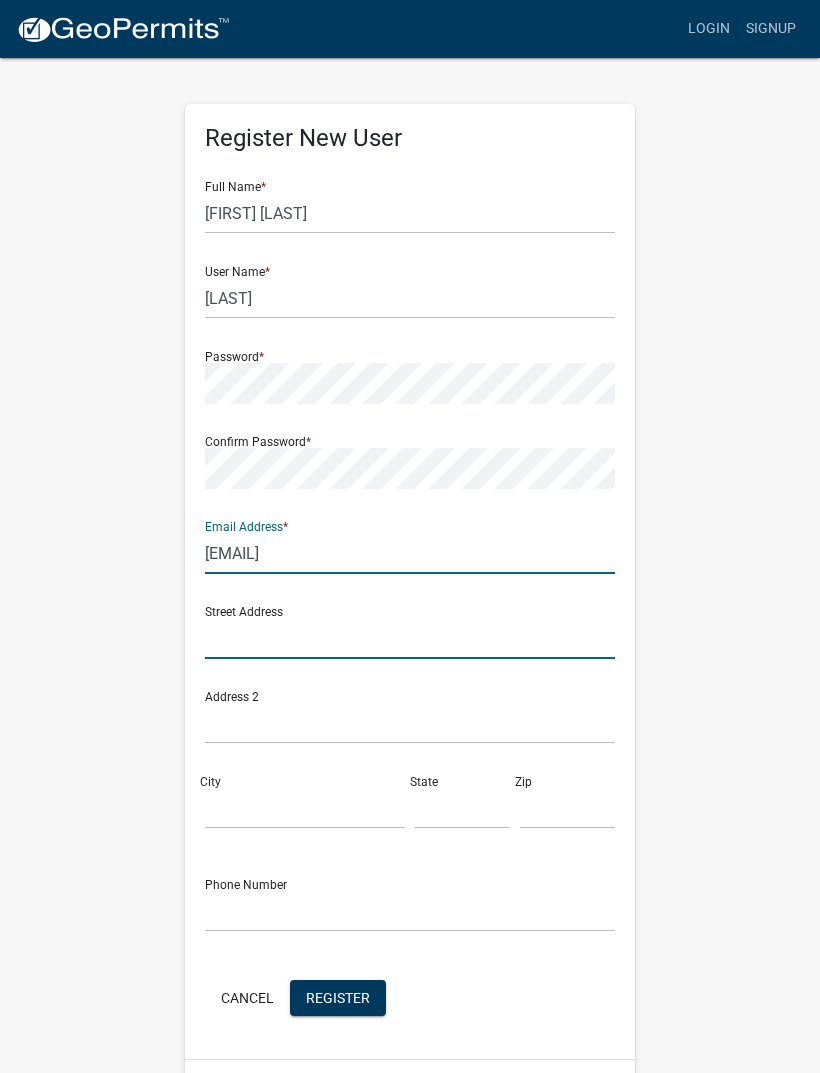 click 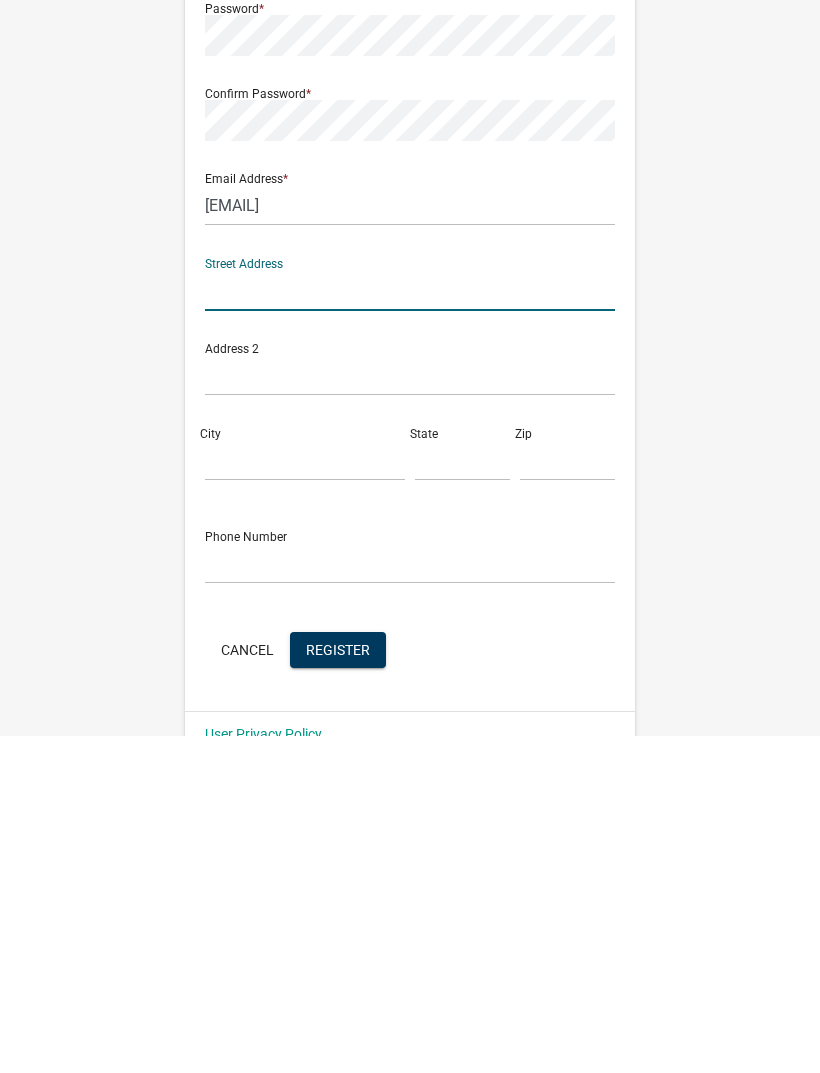 scroll, scrollTop: 13, scrollLeft: 0, axis: vertical 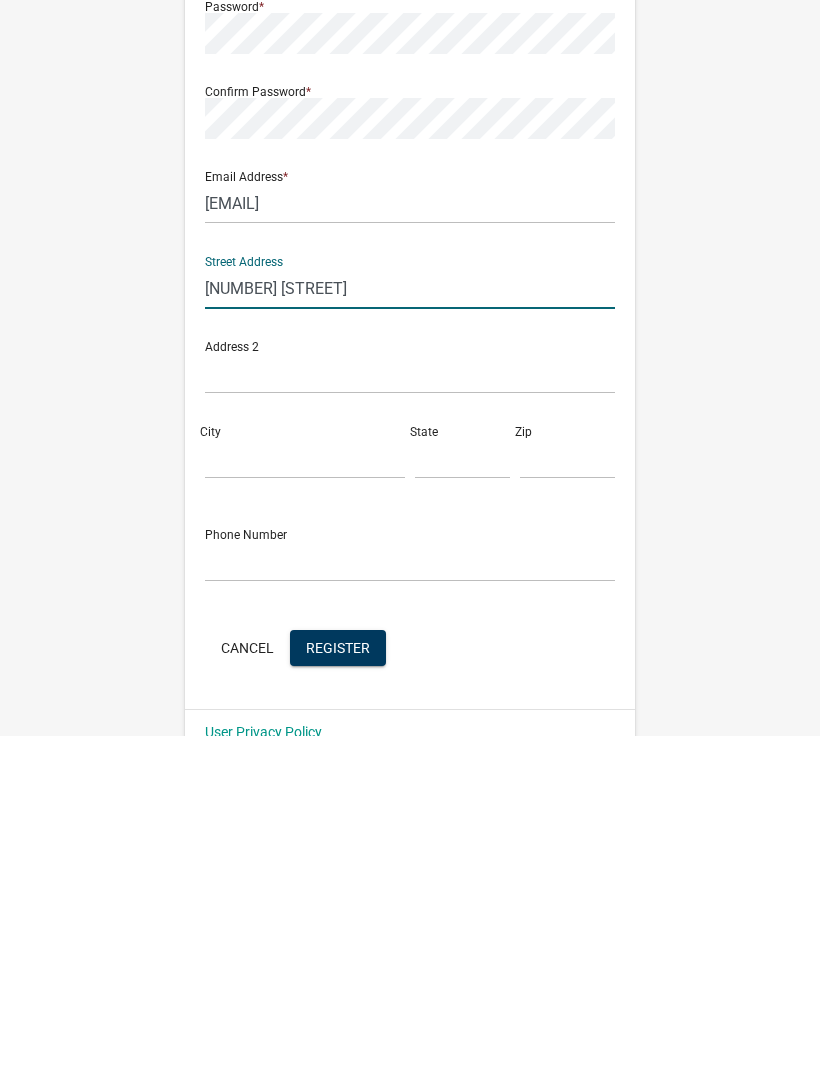 type on "[NUMBER] [STREET]" 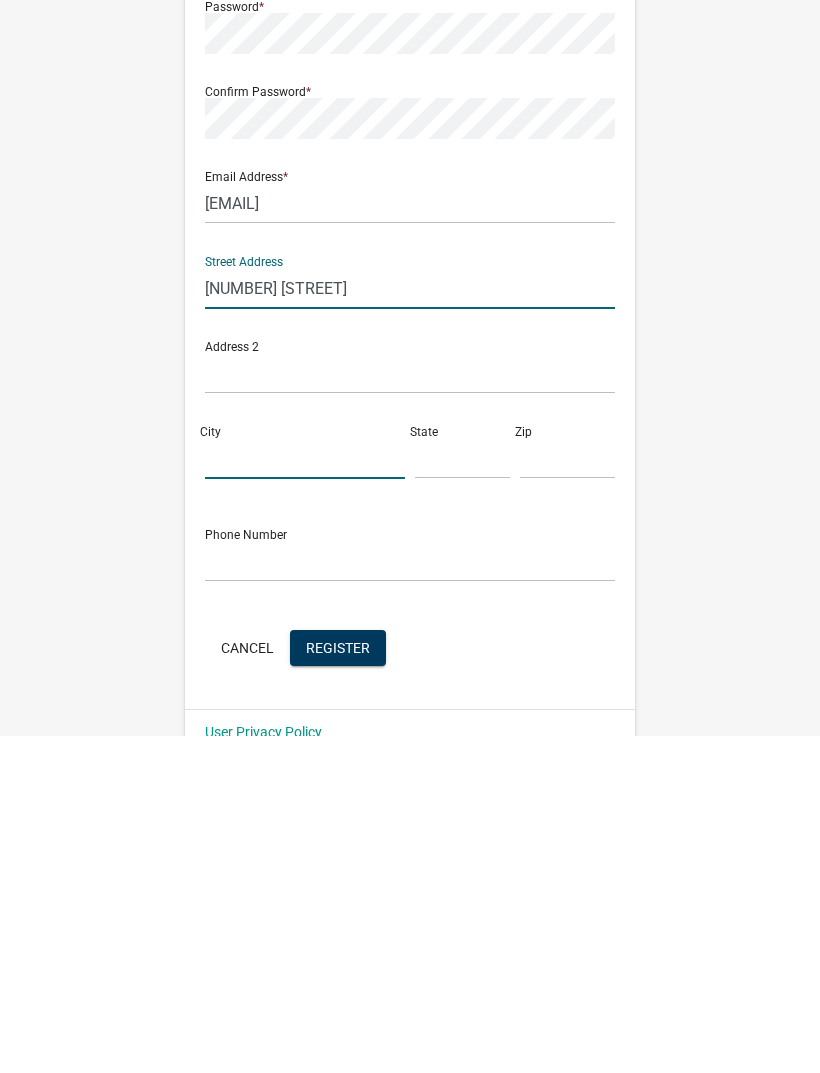 click on "City" at bounding box center (305, 795) 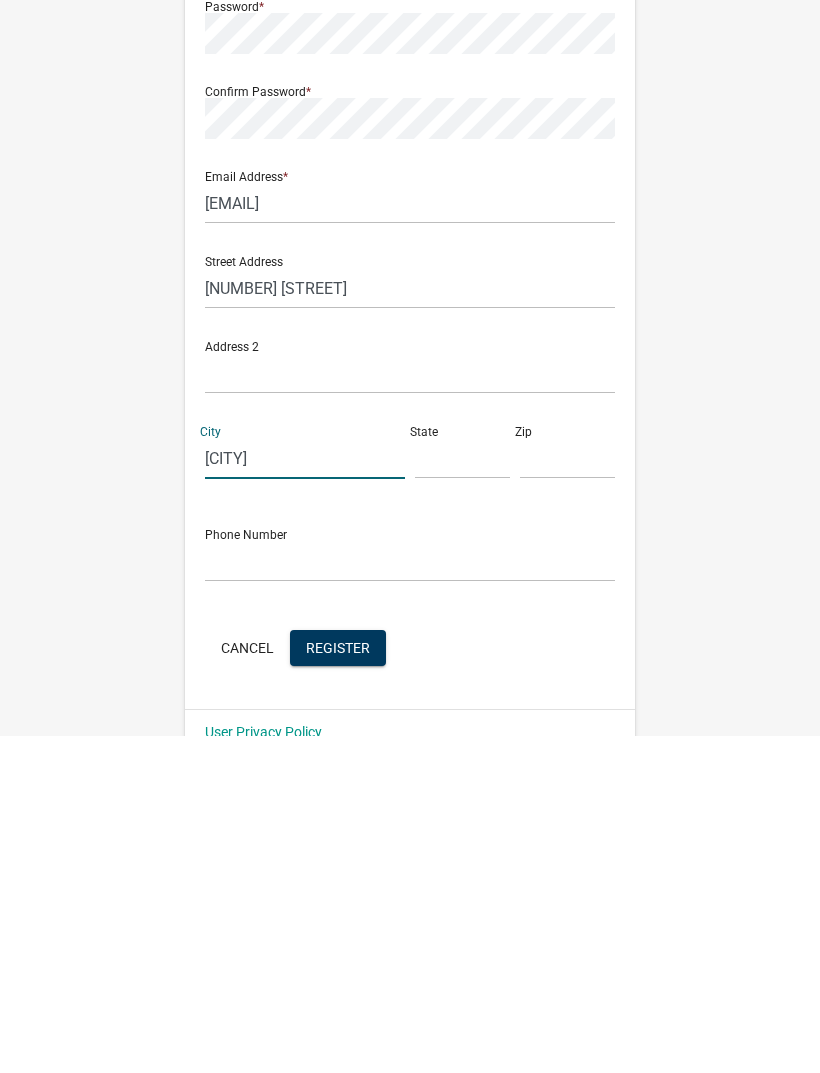 type on "[CITY]" 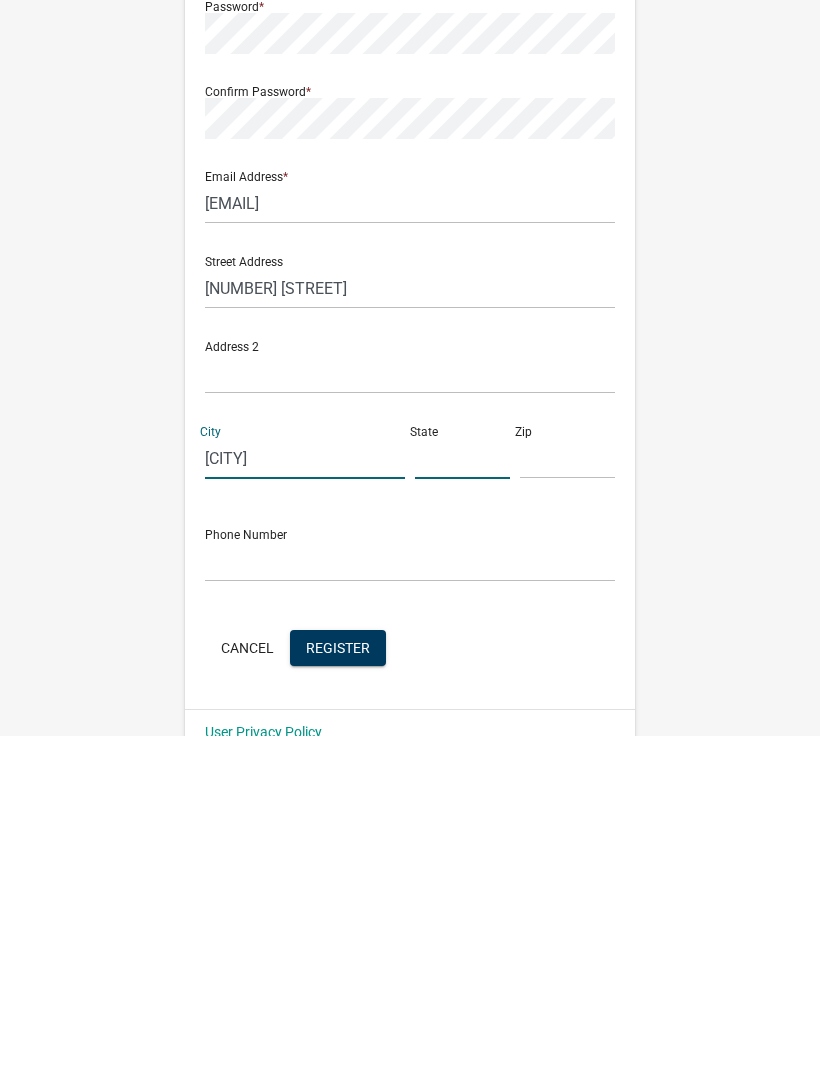 click 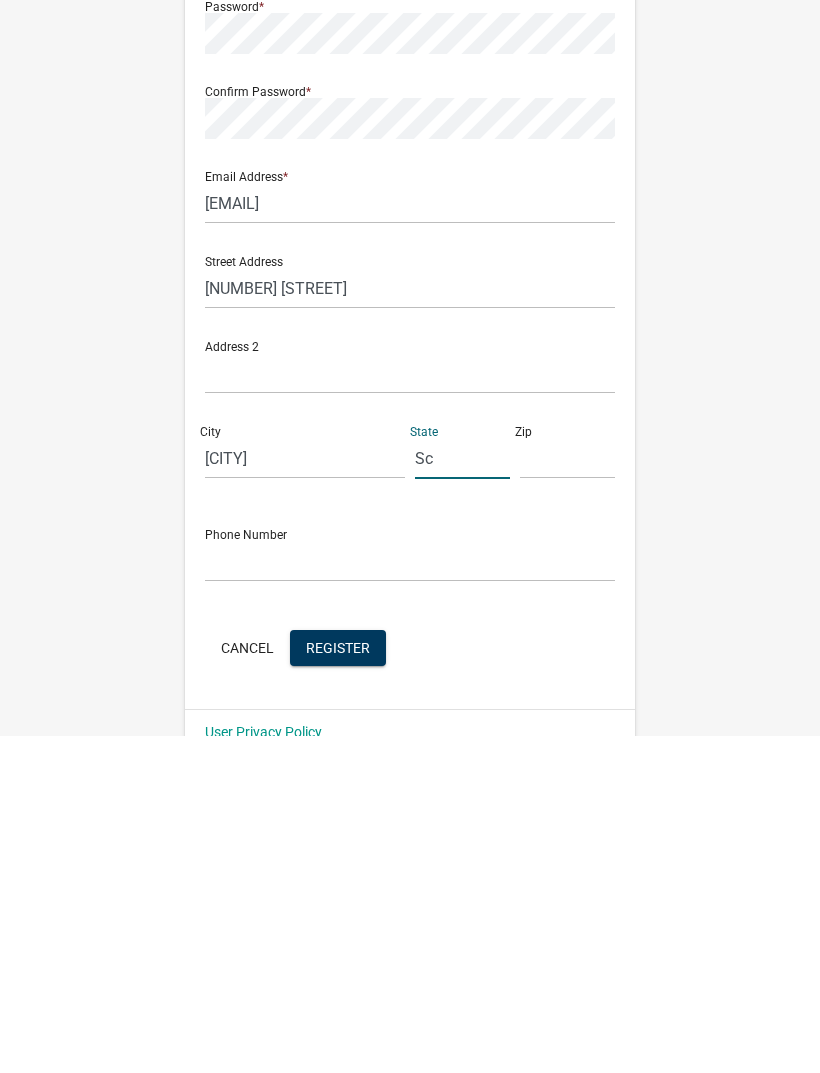 type on "Sc" 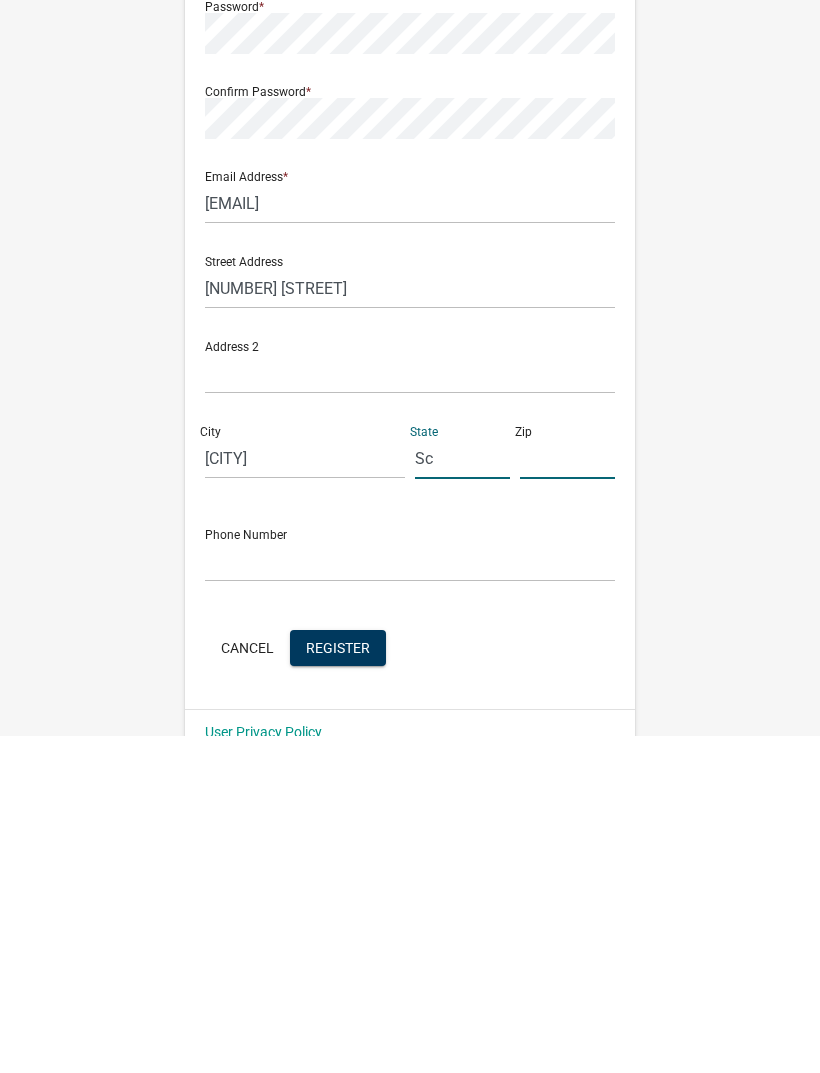 click 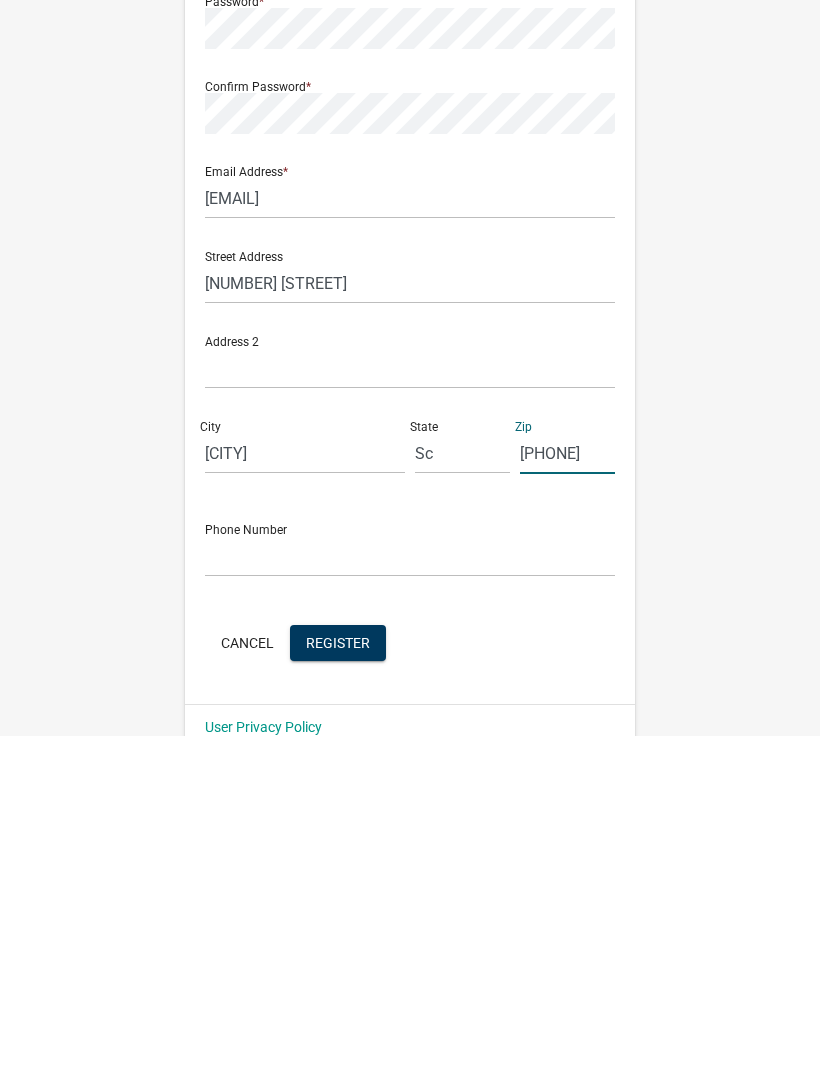 scroll, scrollTop: 52, scrollLeft: 0, axis: vertical 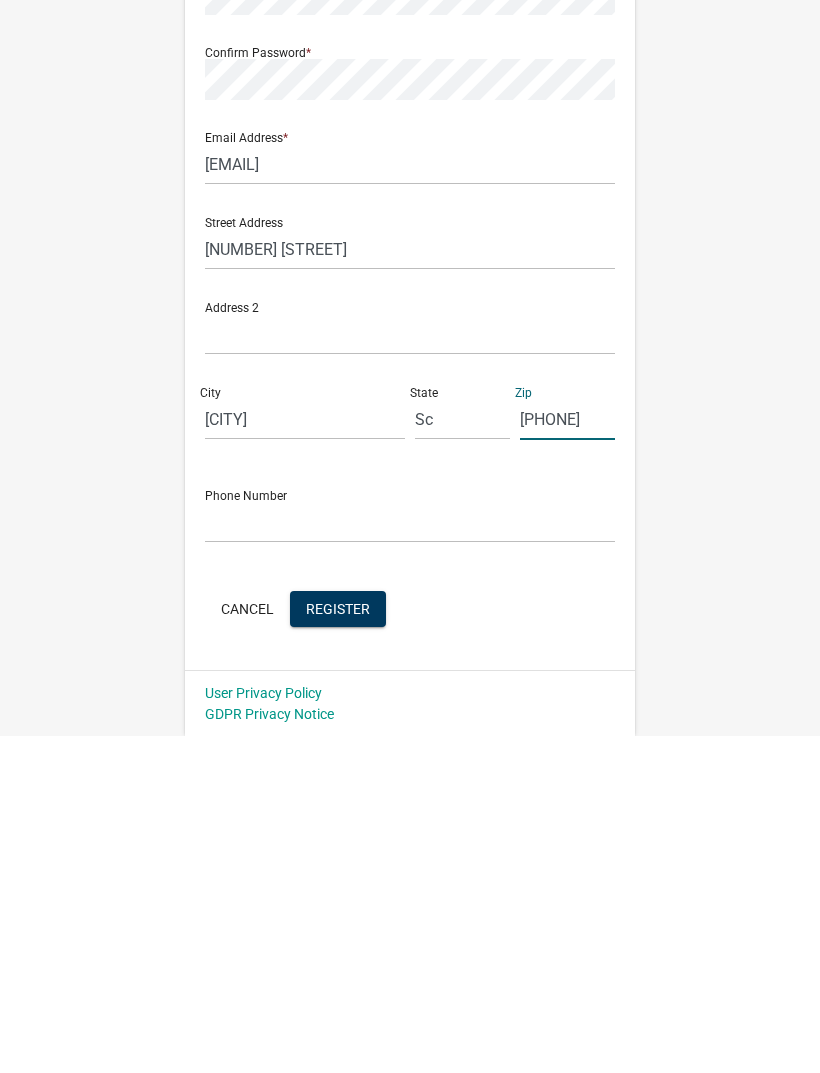 type on "[PHONE]" 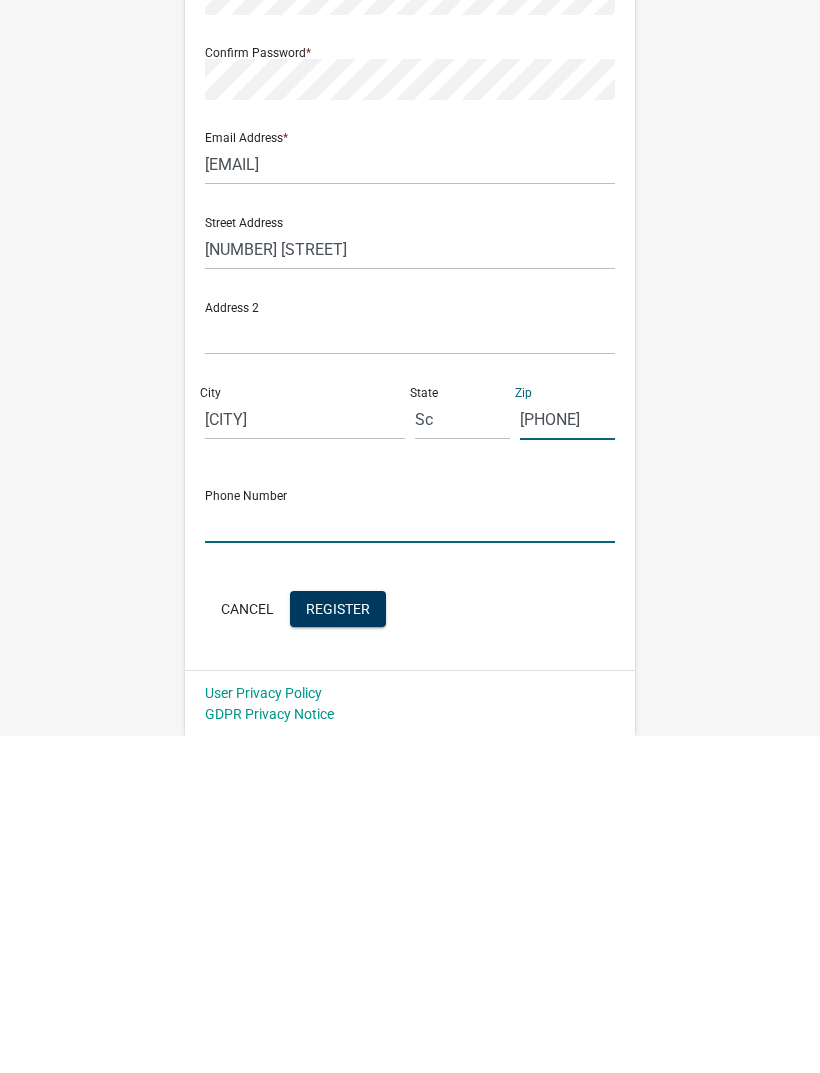 click 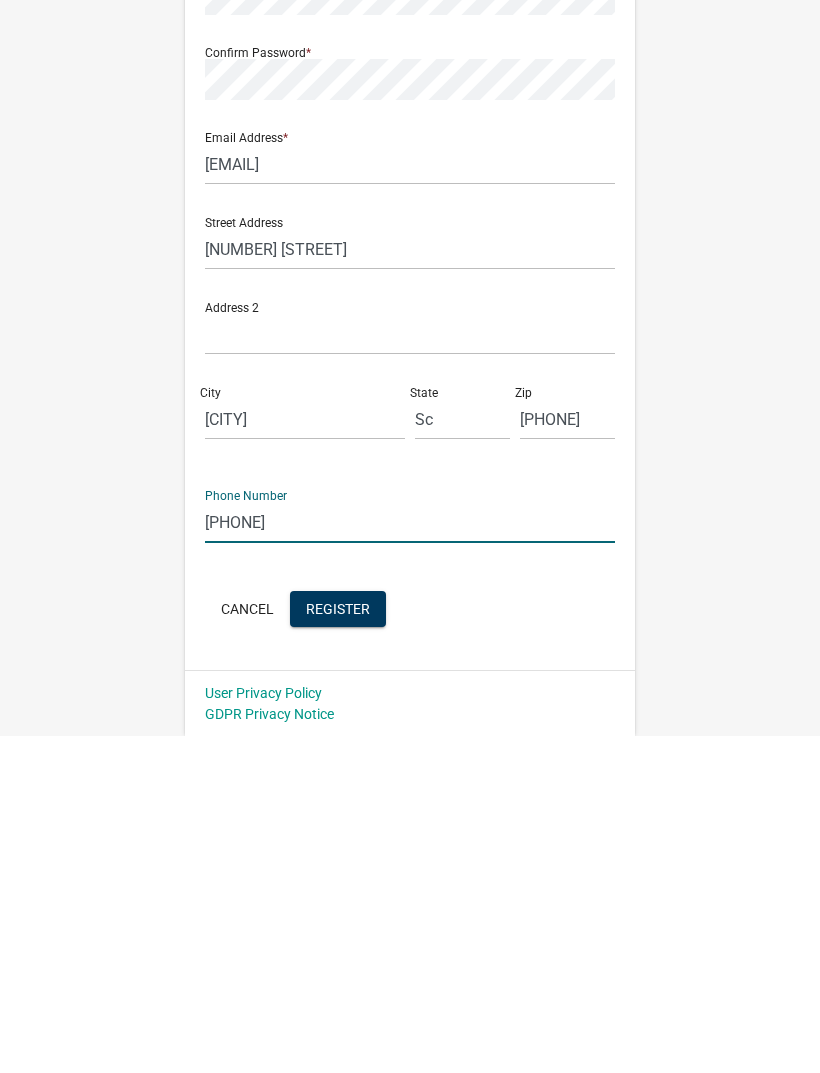 type on "[PHONE]" 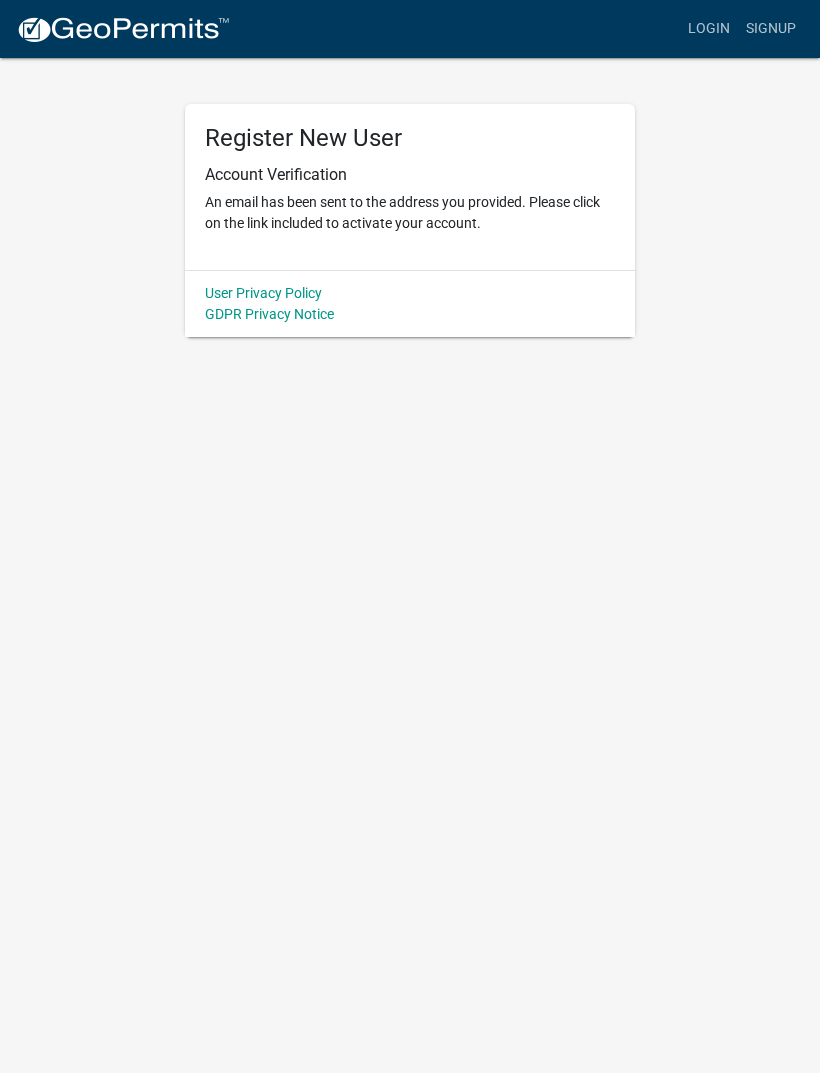 scroll, scrollTop: 0, scrollLeft: 0, axis: both 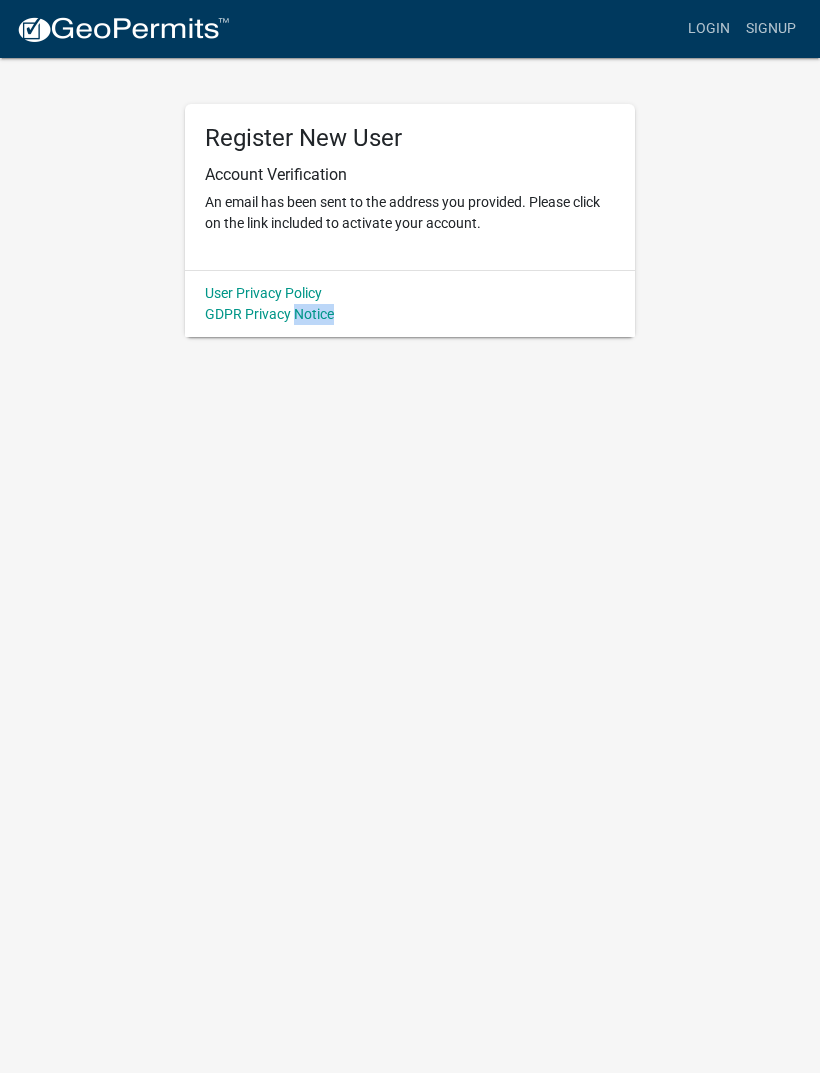 click on "User Privacy Policy GDPR Privacy Notice" 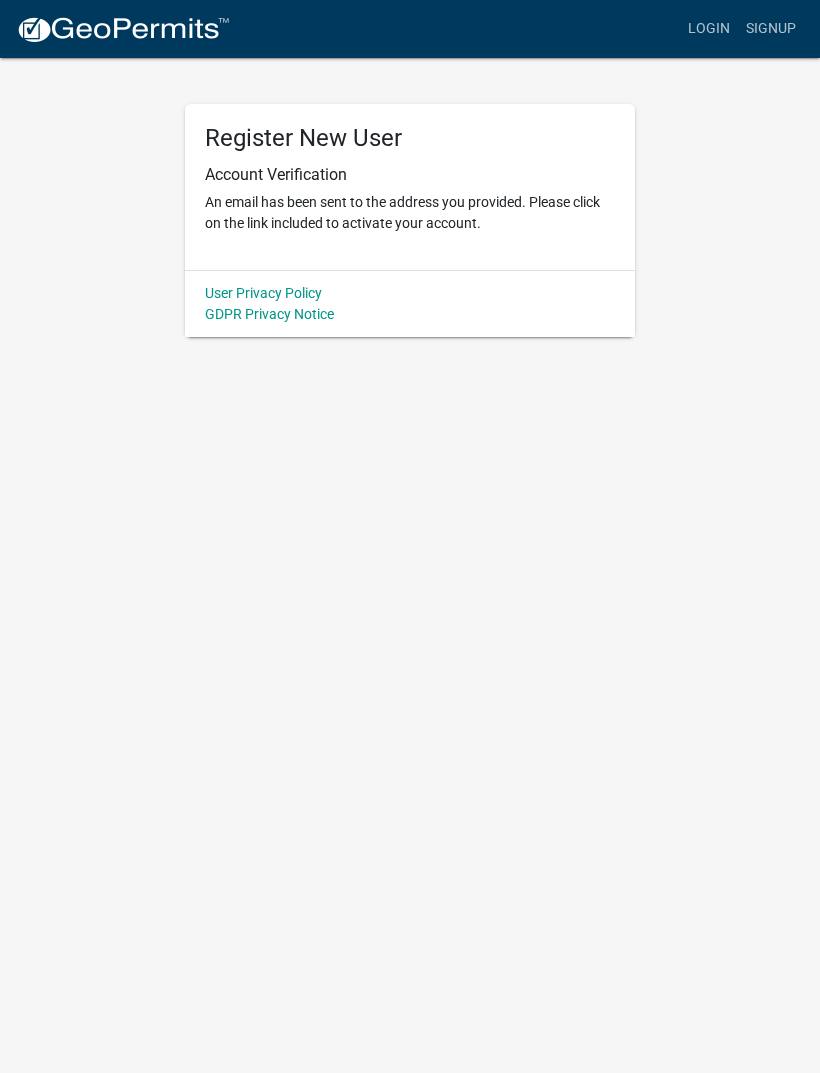 click on "User Privacy Policy" at bounding box center (263, 293) 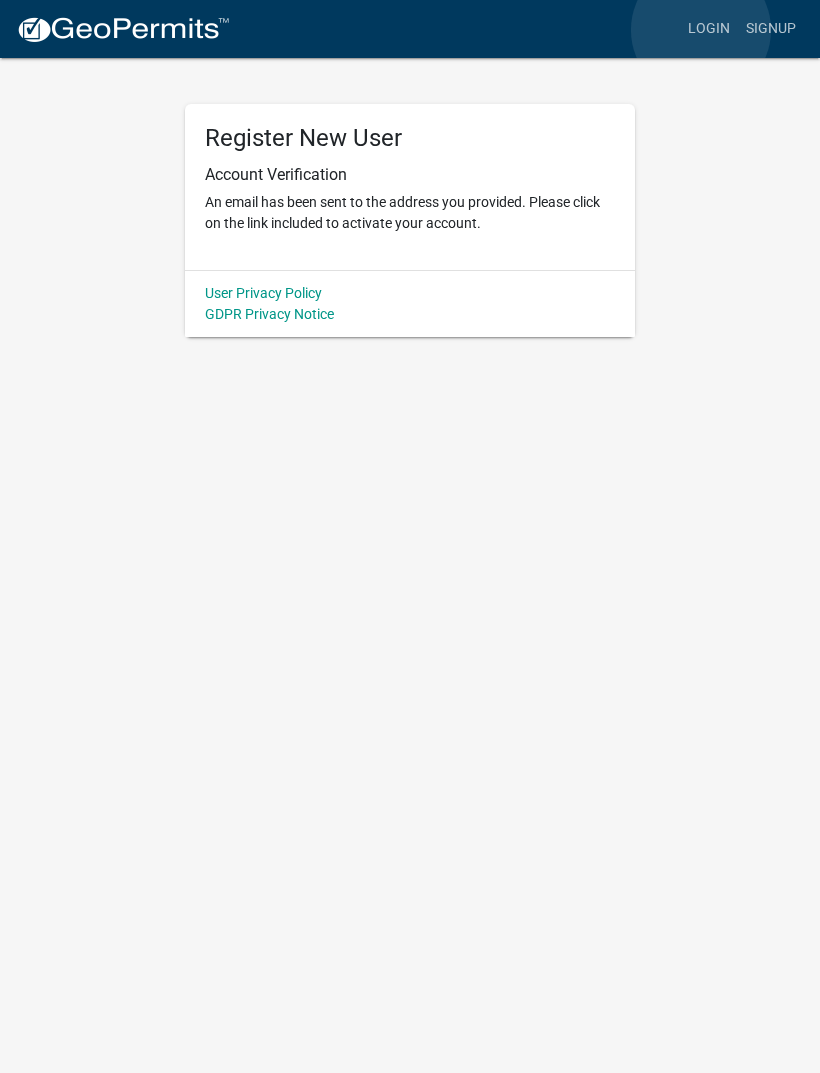 click on "Login" at bounding box center [709, 29] 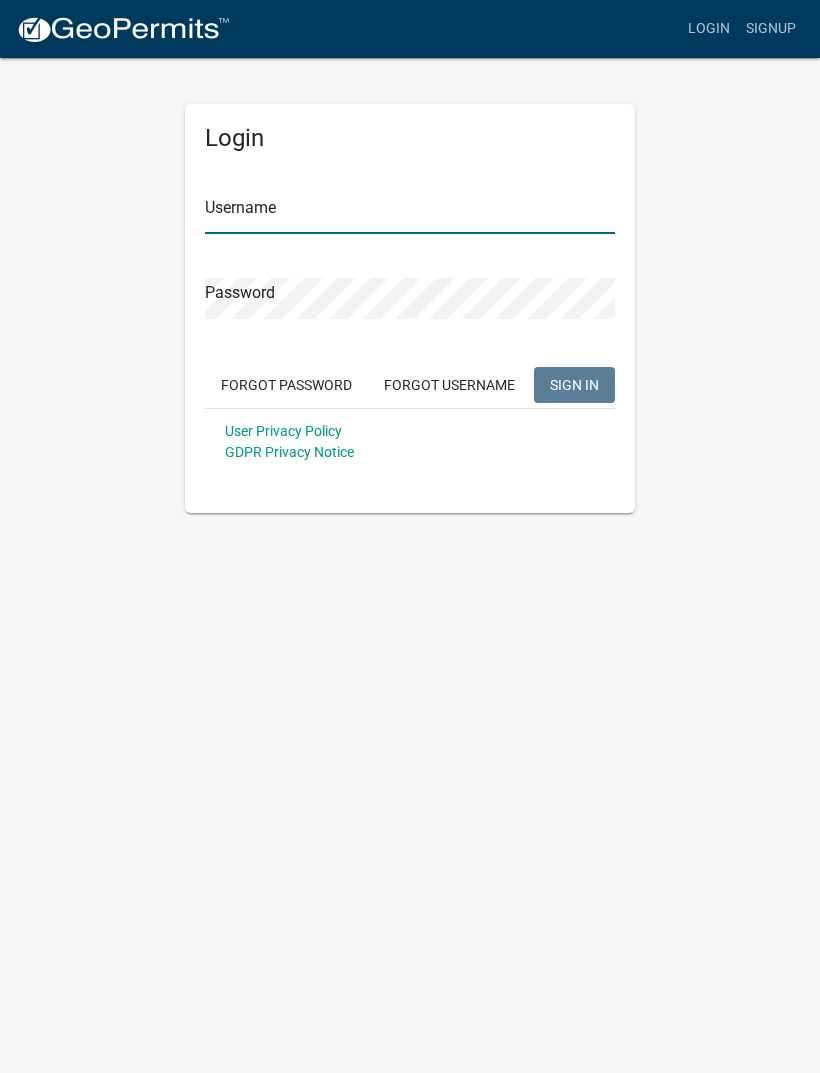 click on "Username" at bounding box center (410, 213) 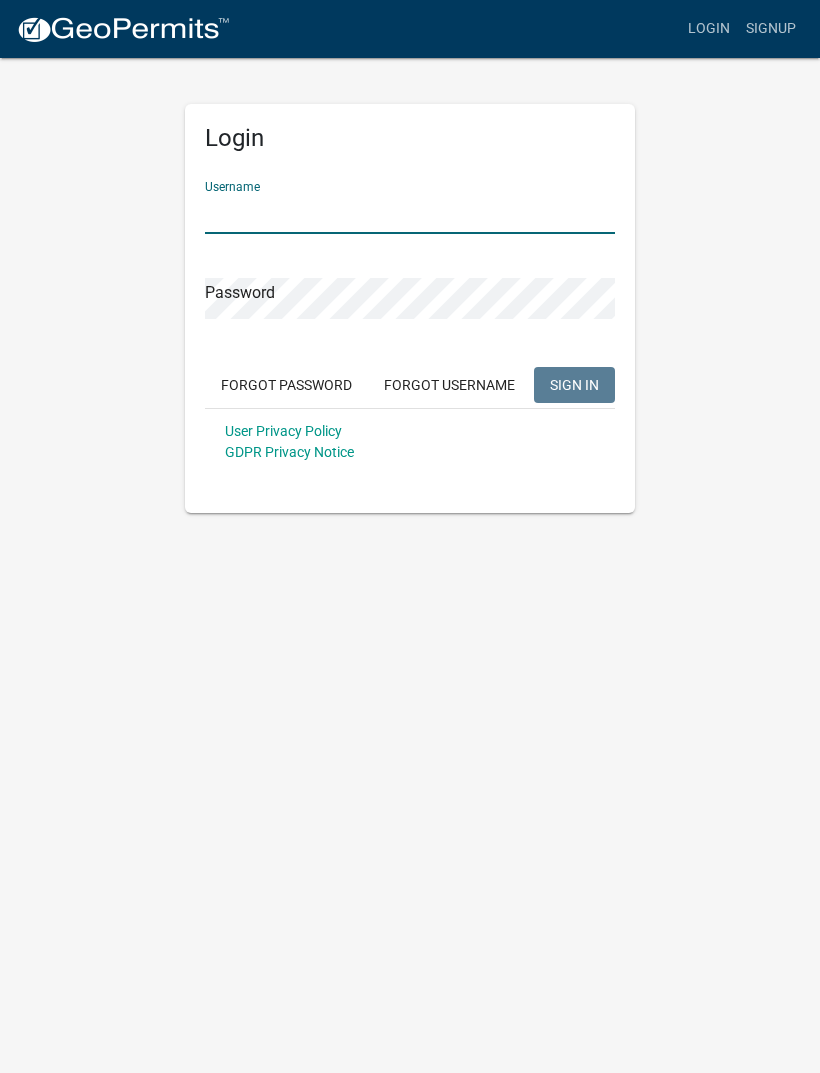click on "Username" at bounding box center (410, 213) 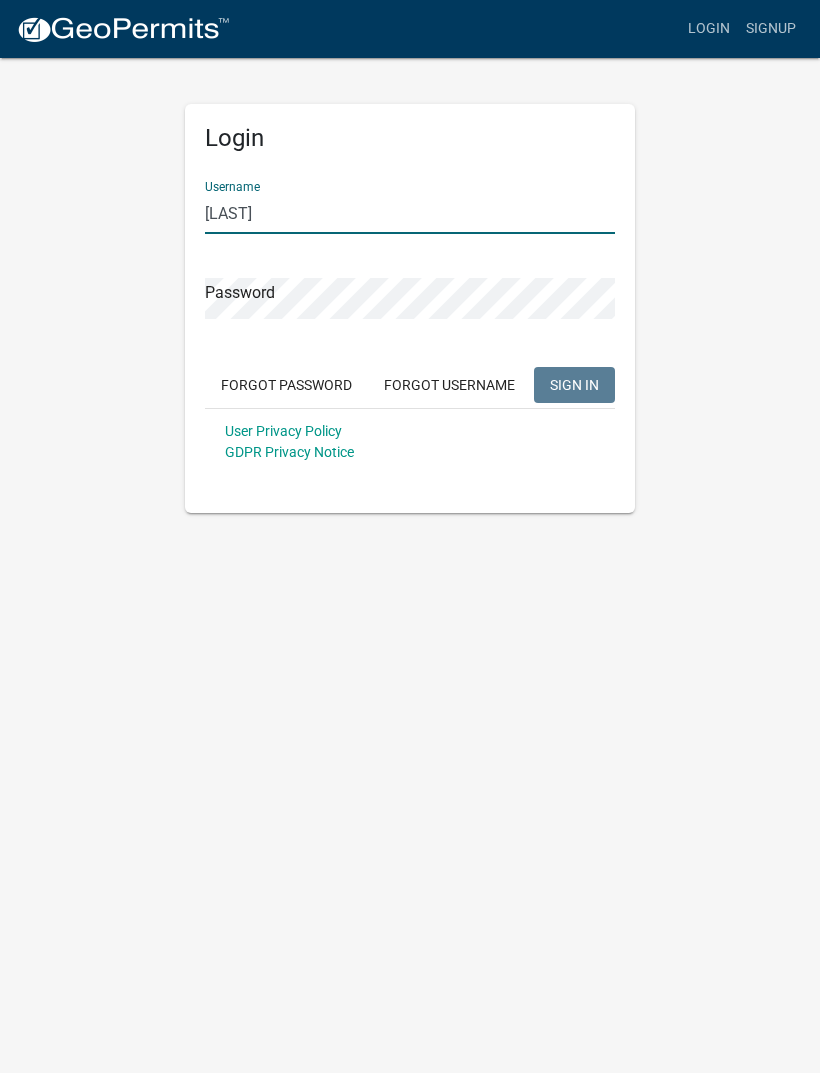 click on "SIGN IN" 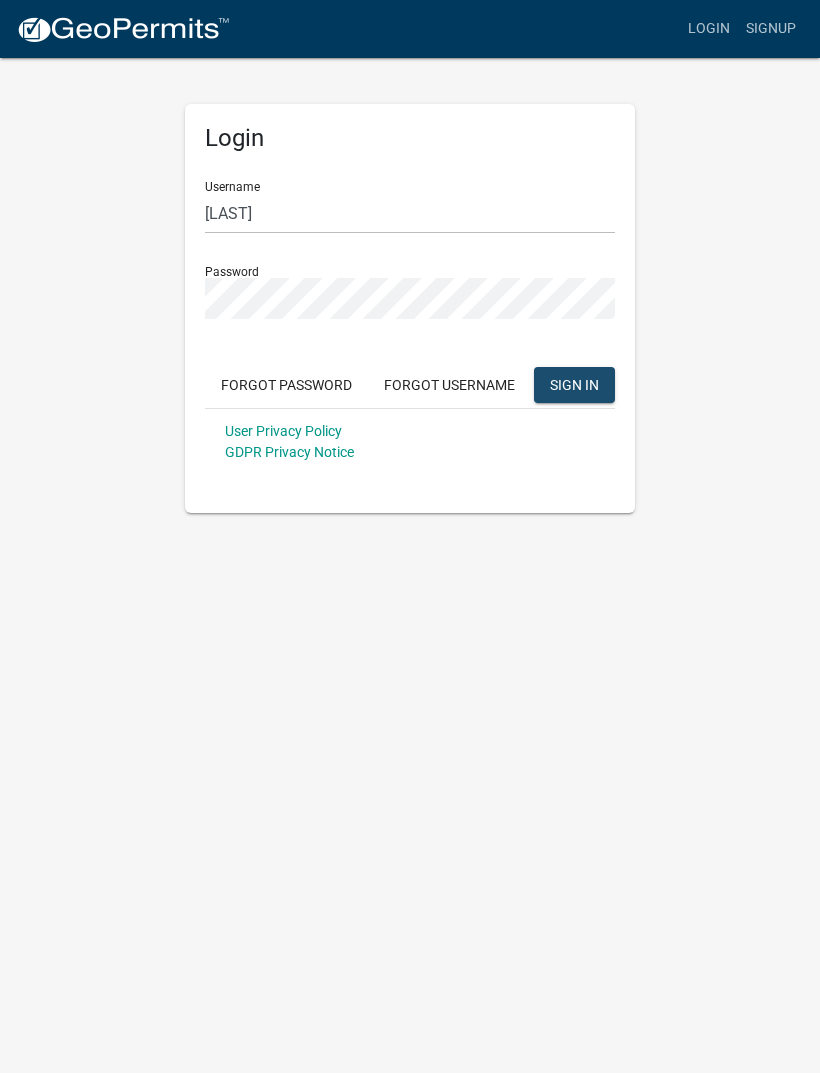 click on "SIGN IN" 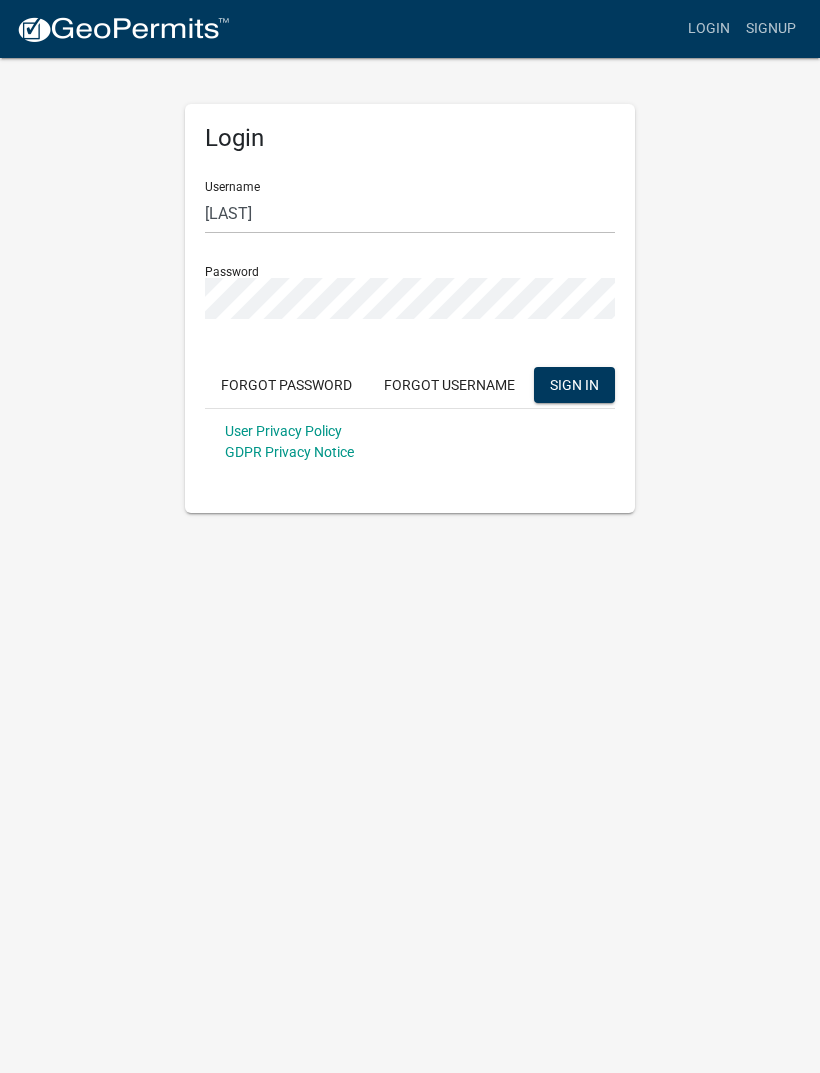 click on "SIGN IN" 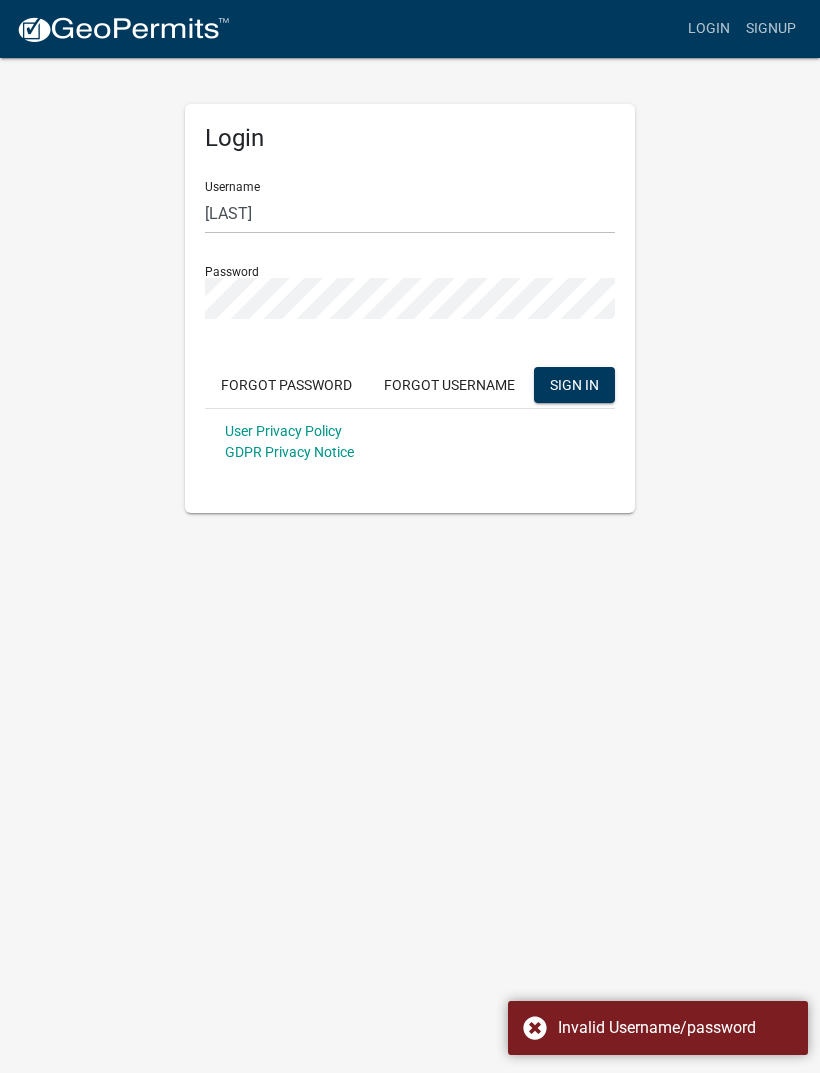 click on "Invalid Username/password" at bounding box center (675, 1028) 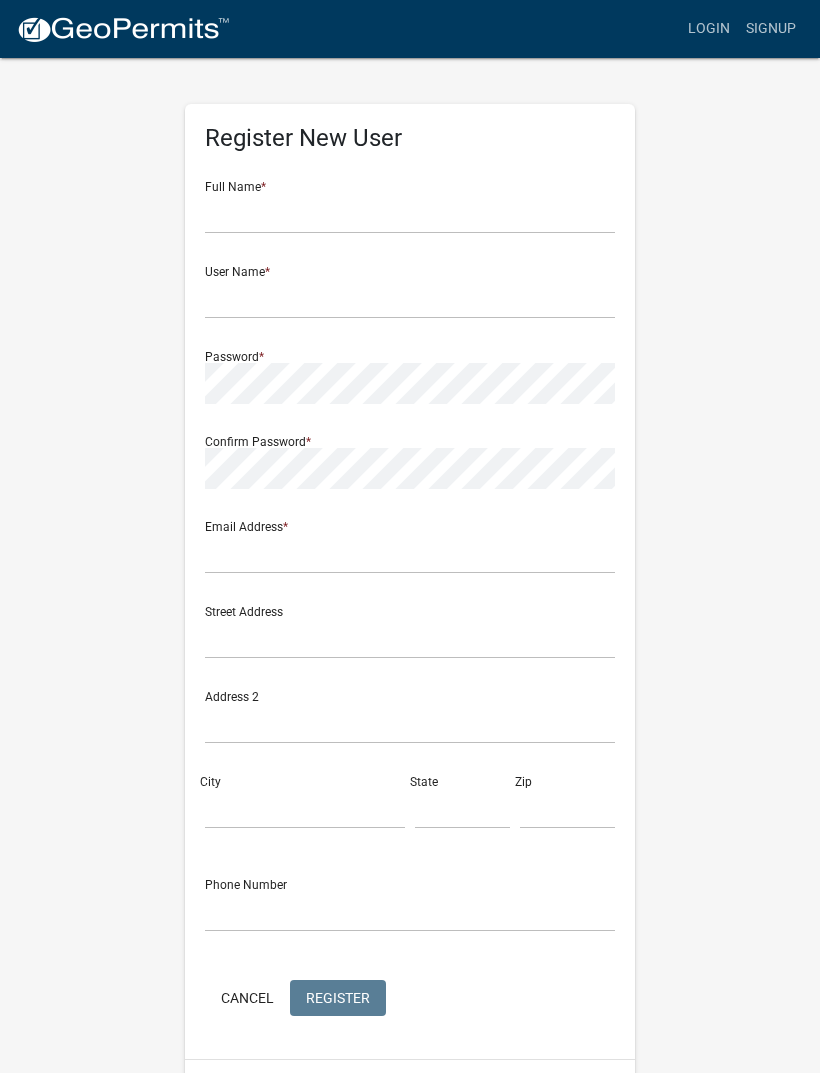scroll, scrollTop: 52, scrollLeft: 0, axis: vertical 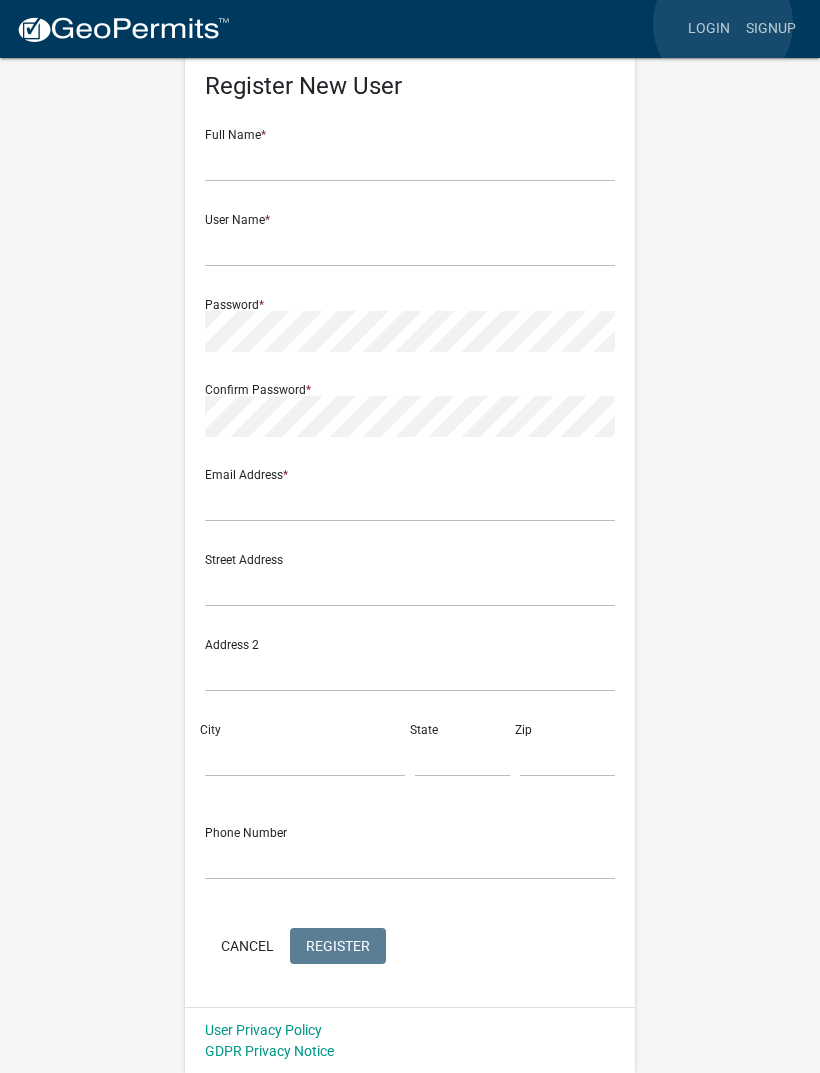 click on "Login" at bounding box center [709, 29] 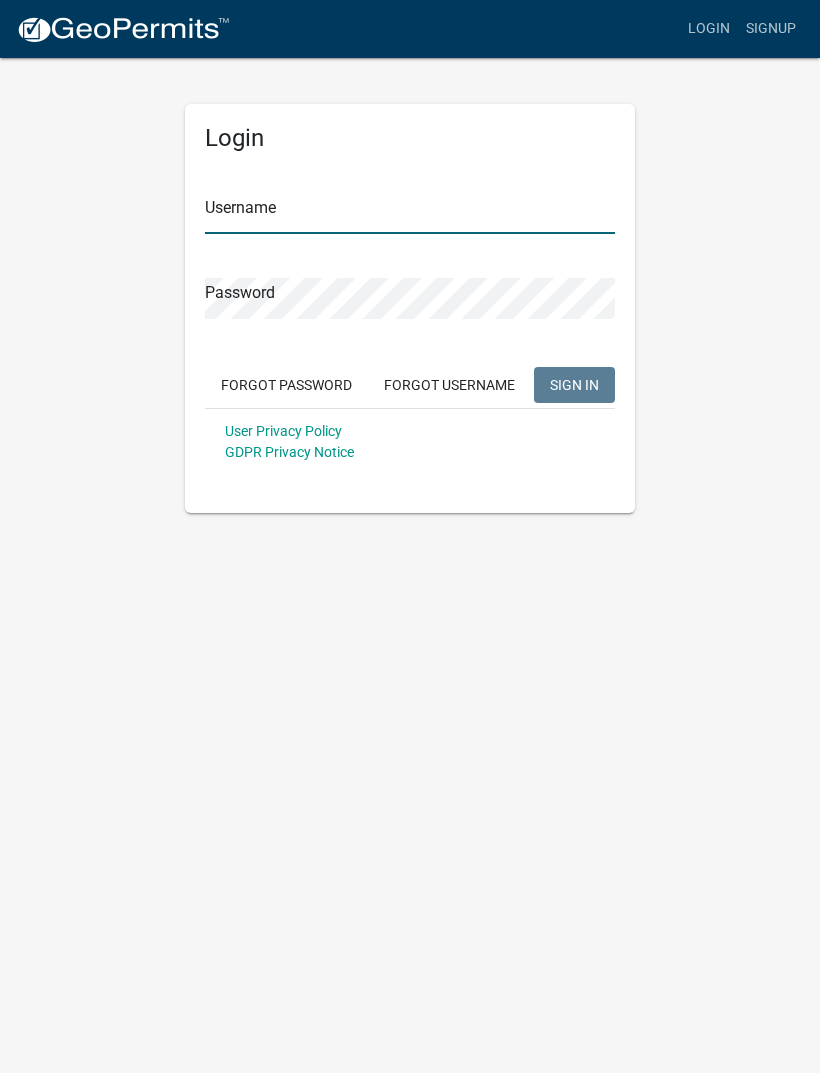 click on "Username" at bounding box center [410, 213] 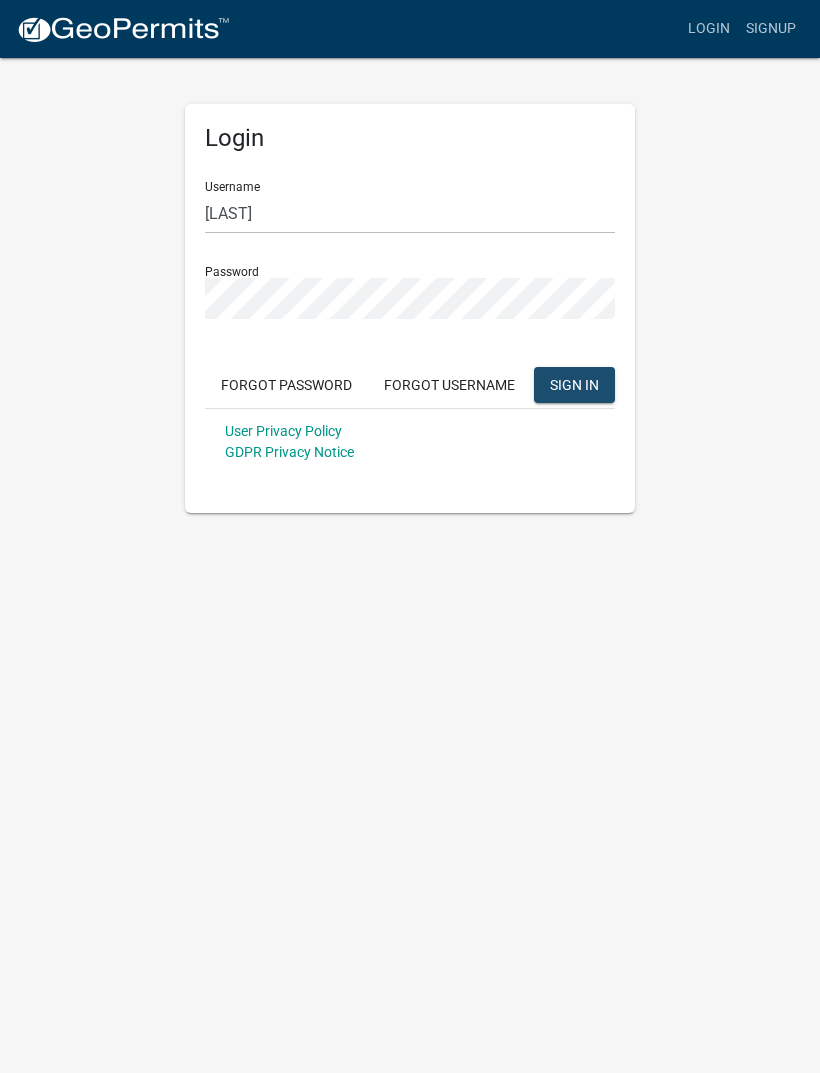 click on "SIGN IN" 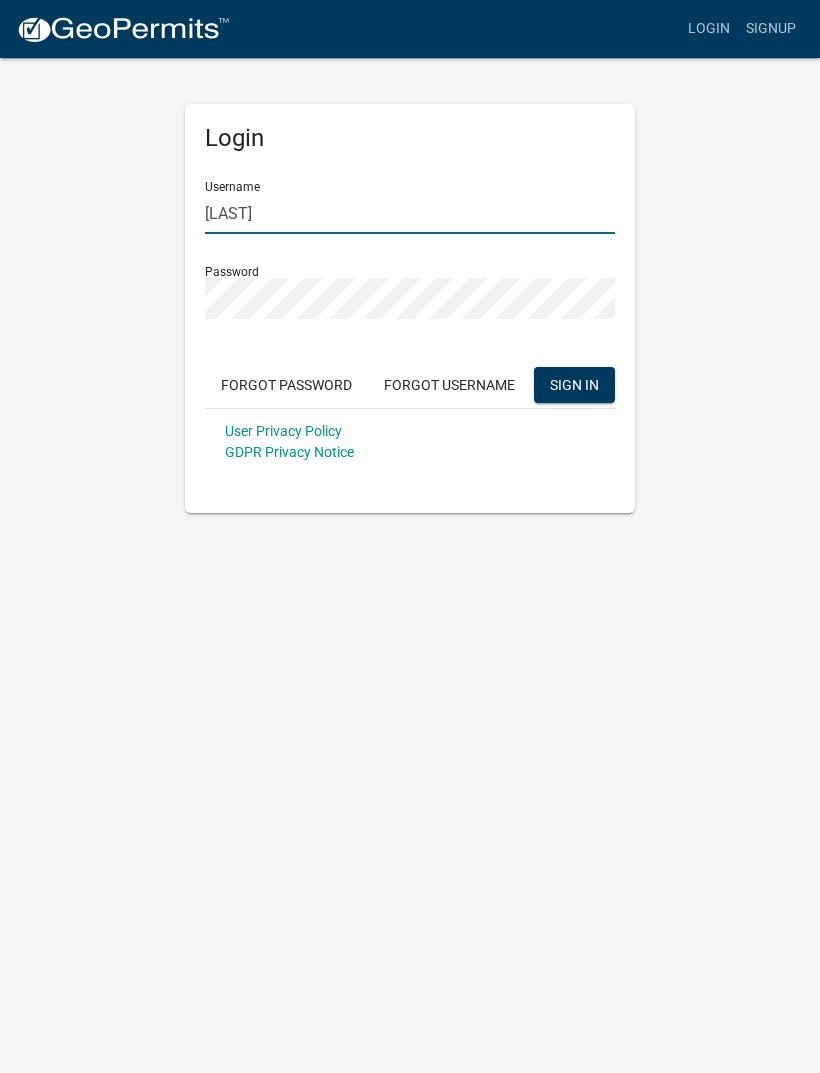 click on "[LAST]" at bounding box center [410, 213] 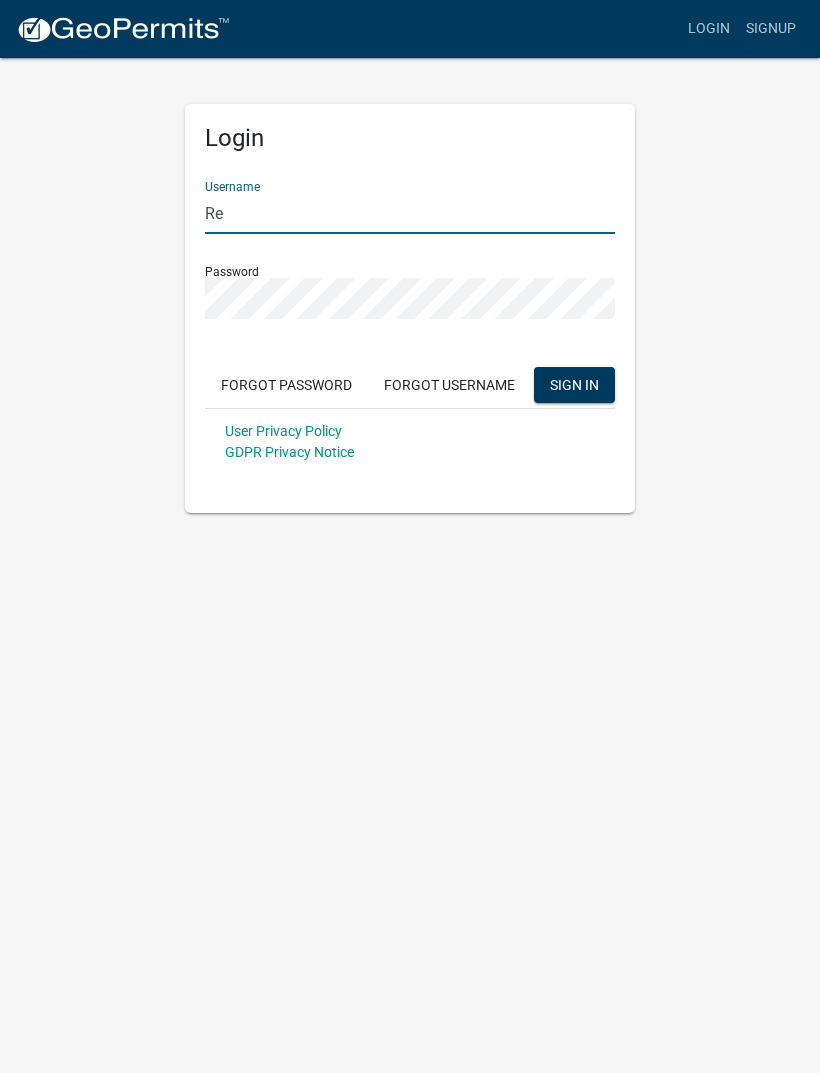 type on "R" 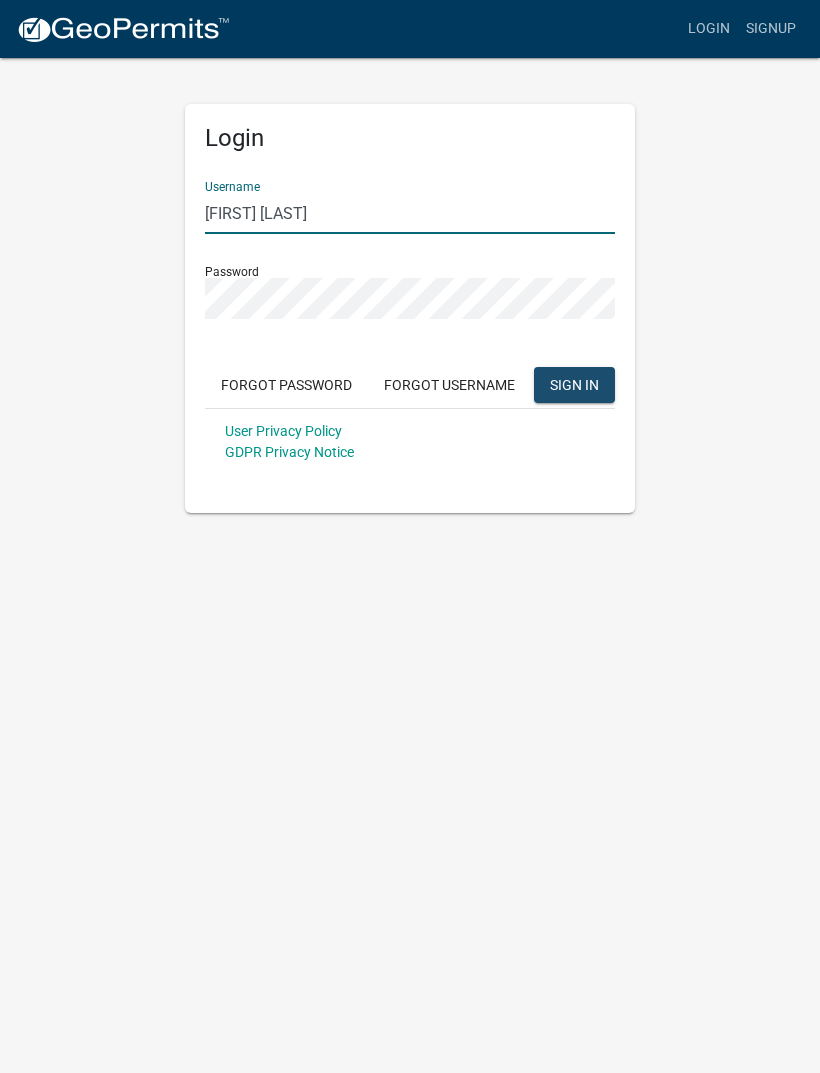type on "[FIRST] [LAST]" 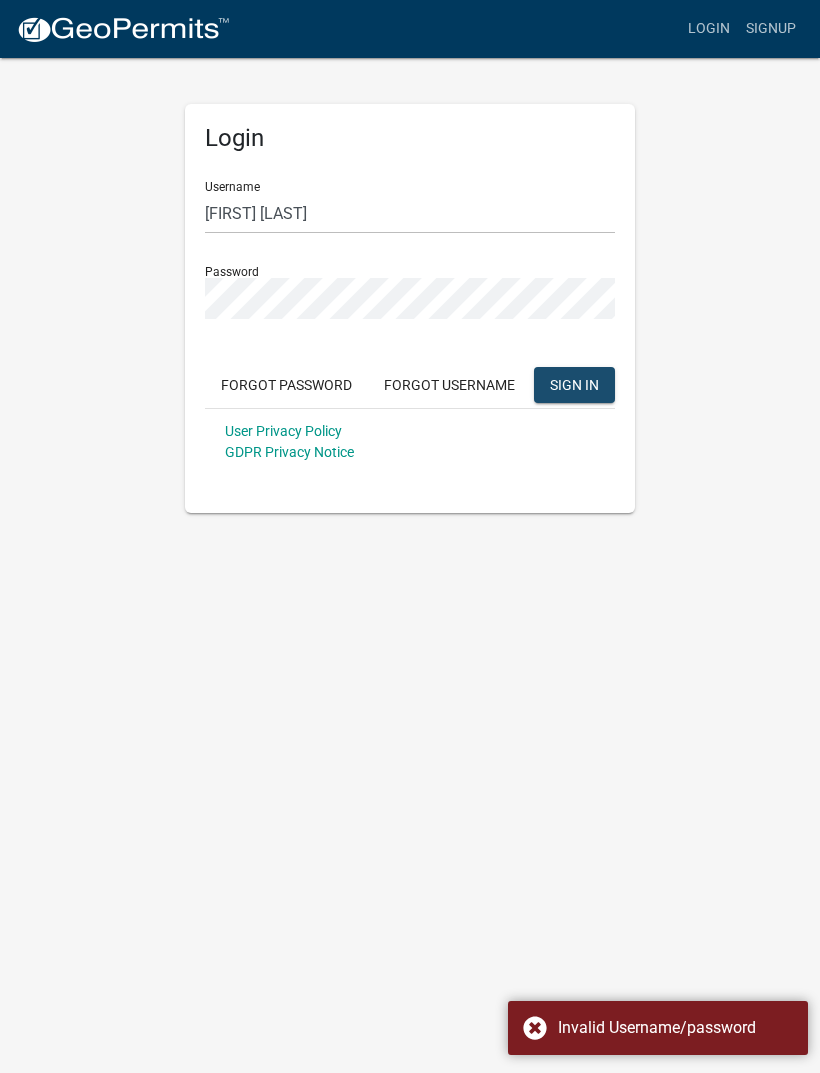 click on "SIGN IN" 